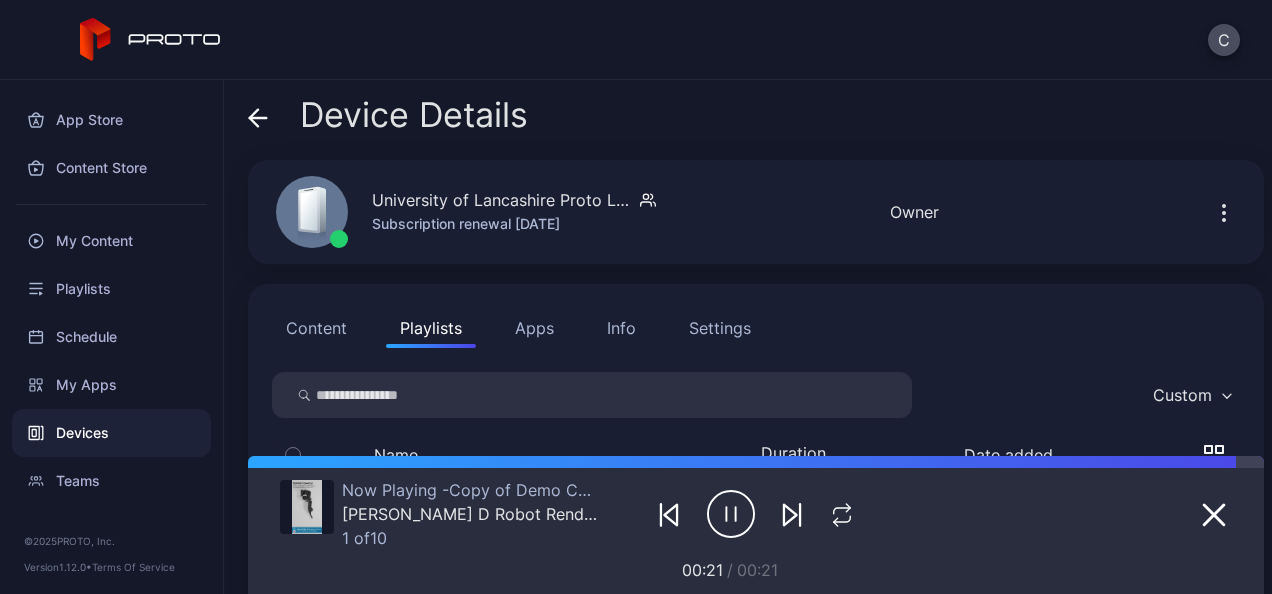 scroll, scrollTop: 0, scrollLeft: 0, axis: both 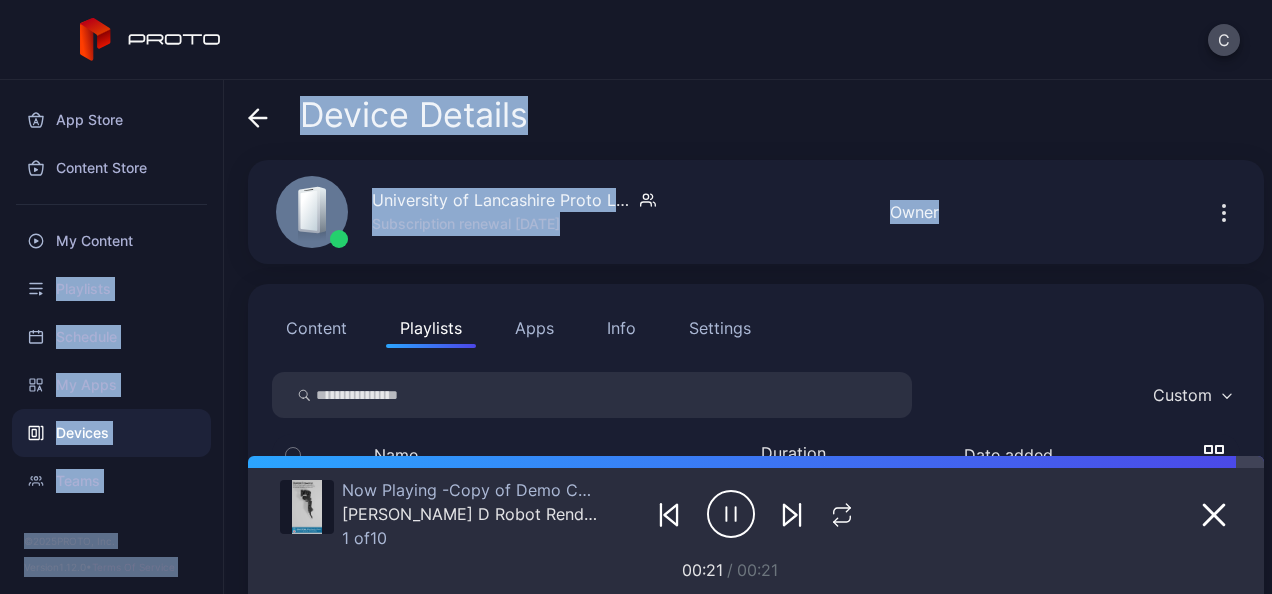 click on "C App Store Content Store My Content Playlists Schedule My Apps Devices Teams ©  2025  PROTO, Inc. Version  1.12.0  •  Terms Of Service Device Details [GEOGRAPHIC_DATA] Proto Luma Subscription renewal [DATE] Online Last Seen  [DATE] 9:44 AM Owner Content Playlists Apps Info Settings Custom Name Duration Date added Copy of Demo Content - Without Sound [DATE] 10:48 May 17, 2025 Test CCL [DATE] 00:04 Feb 05, 2025 Demo Content [DATE] 12:07 Jan 27, 2025 Now Playing   -  Copy of Demo Content - Without Sound [PERSON_NAME] D Robot Render_6.mp4 1   of  10 00:21 / 00:21" at bounding box center (636, 297) 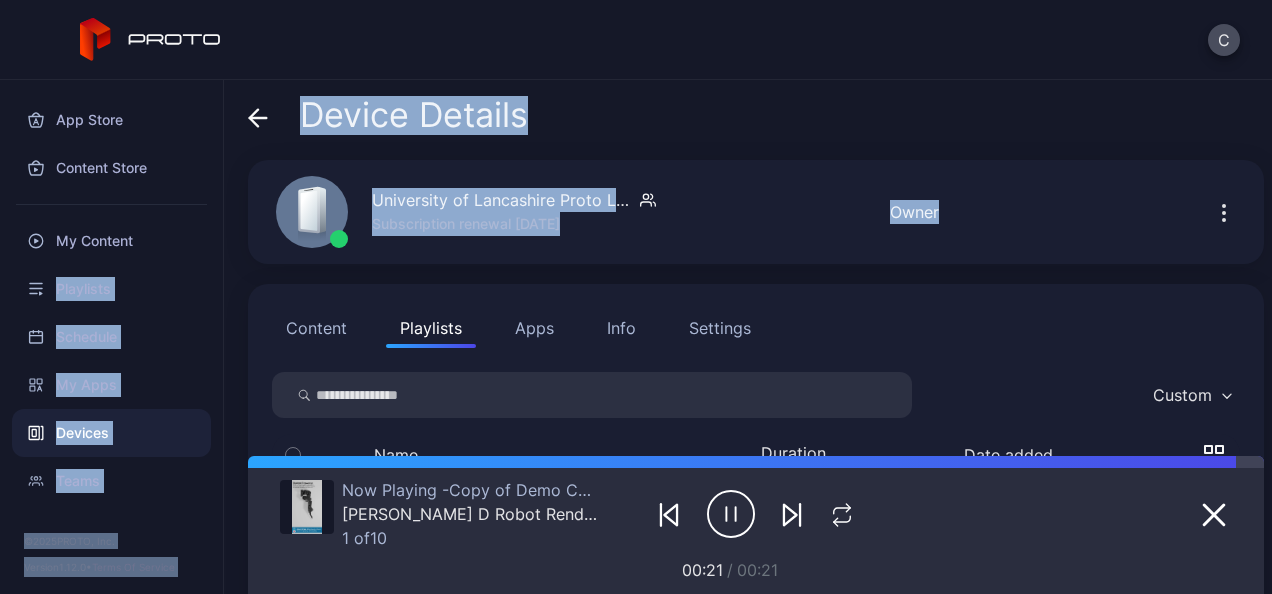 click on "[GEOGRAPHIC_DATA] Proto Luma Subscription renewal [DATE] Online Last Seen  [DATE] 9:44 AM Owner" at bounding box center [756, 212] 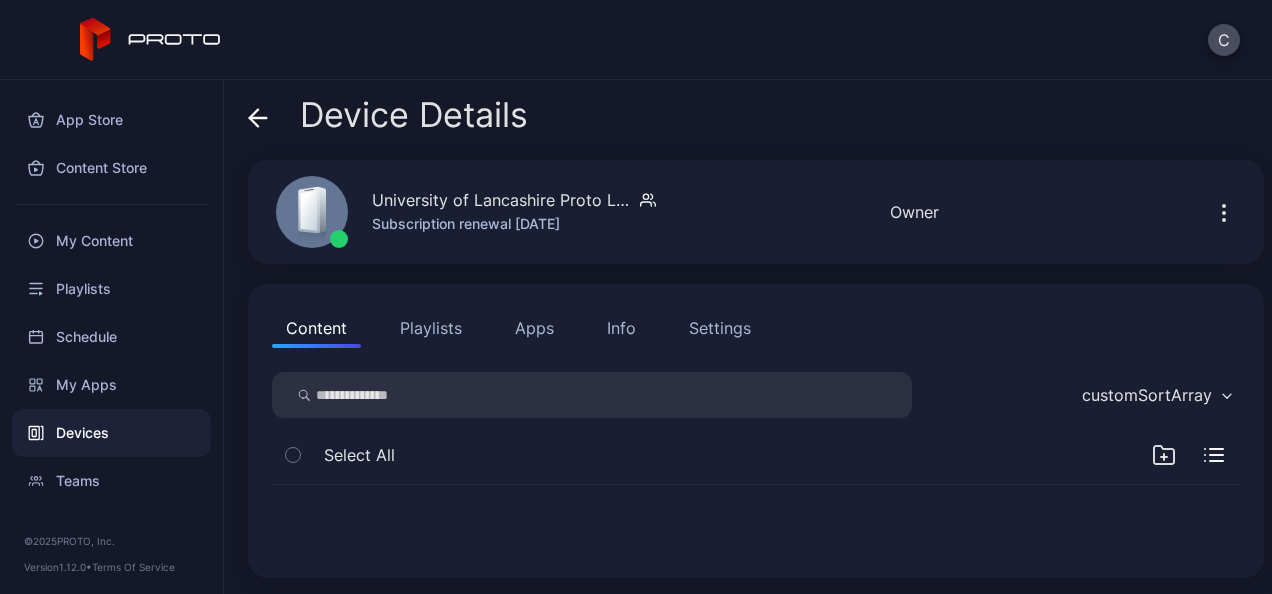 scroll, scrollTop: 0, scrollLeft: 0, axis: both 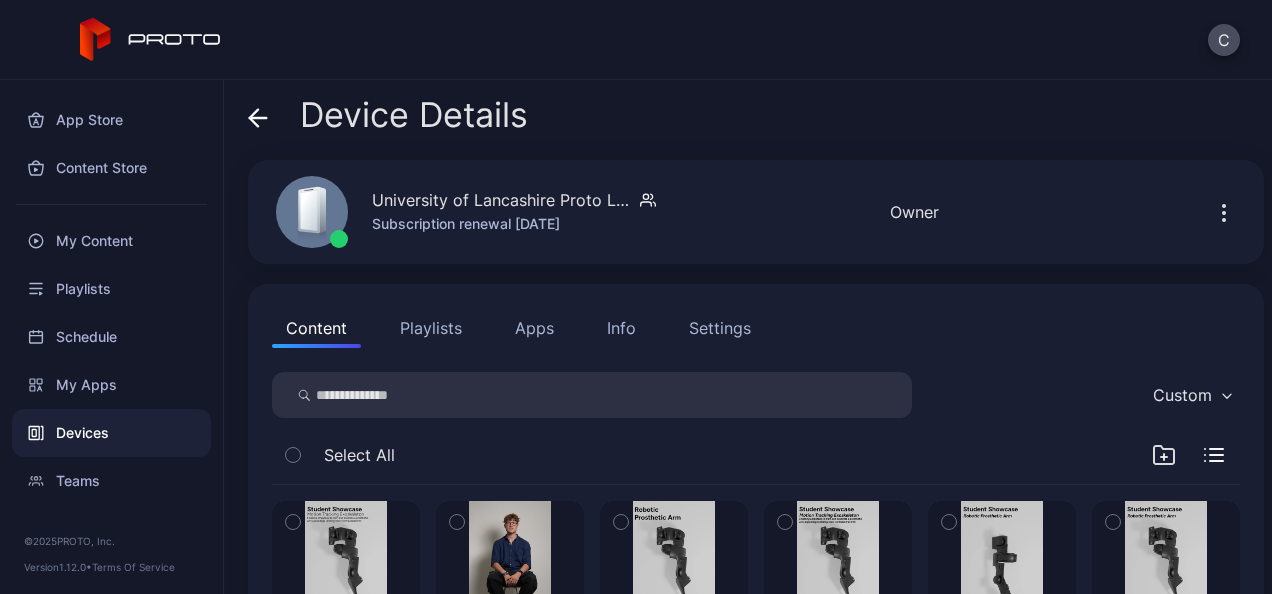 click on "Playlists" at bounding box center [431, 328] 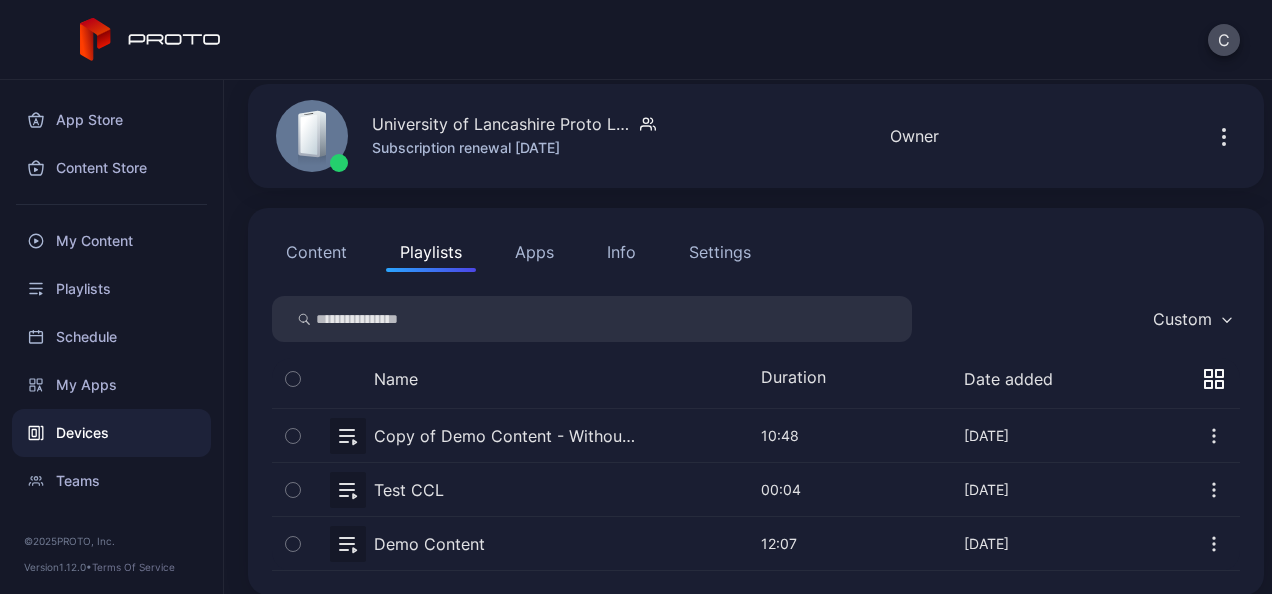 scroll, scrollTop: 79, scrollLeft: 0, axis: vertical 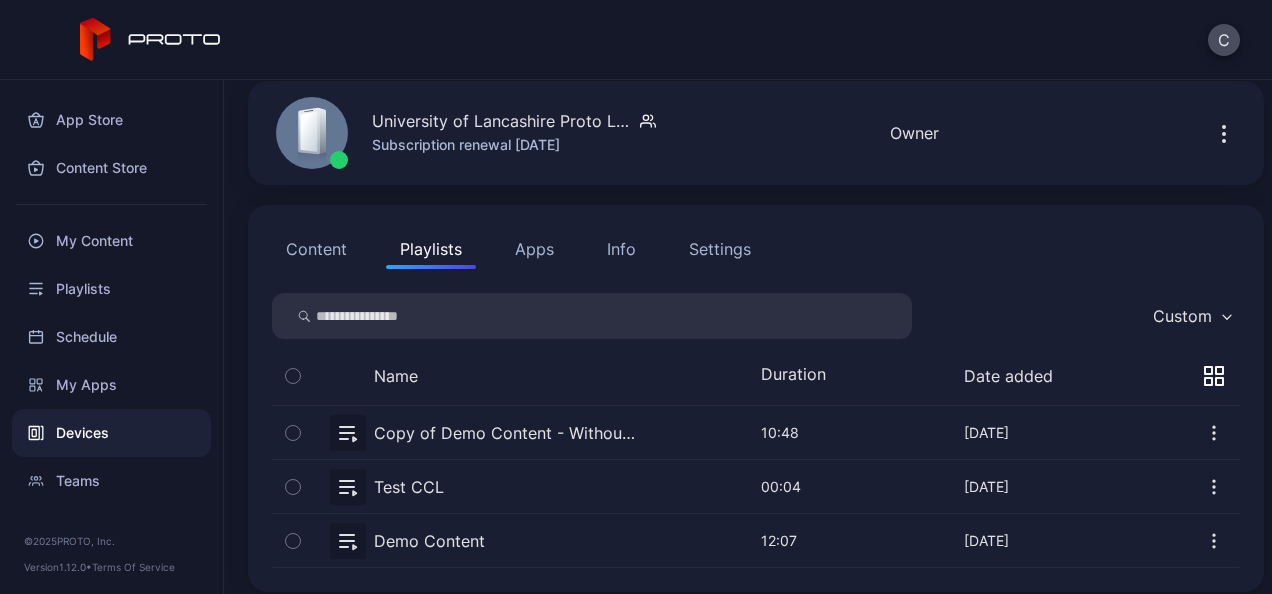 click at bounding box center [756, 432] 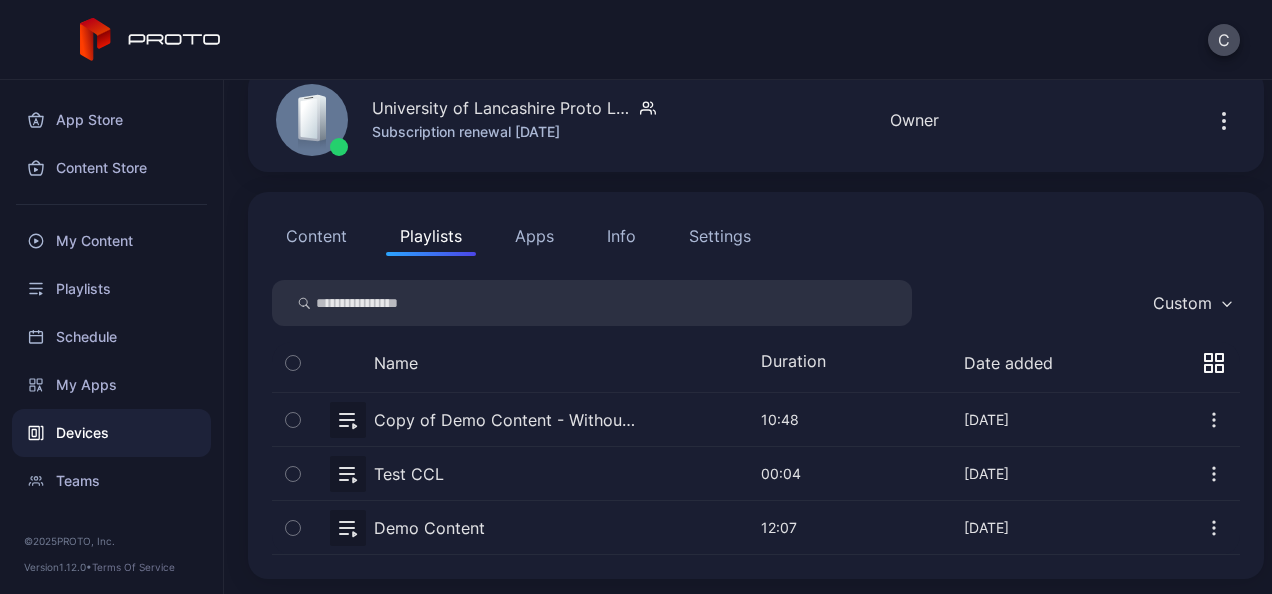 click at bounding box center [756, 419] 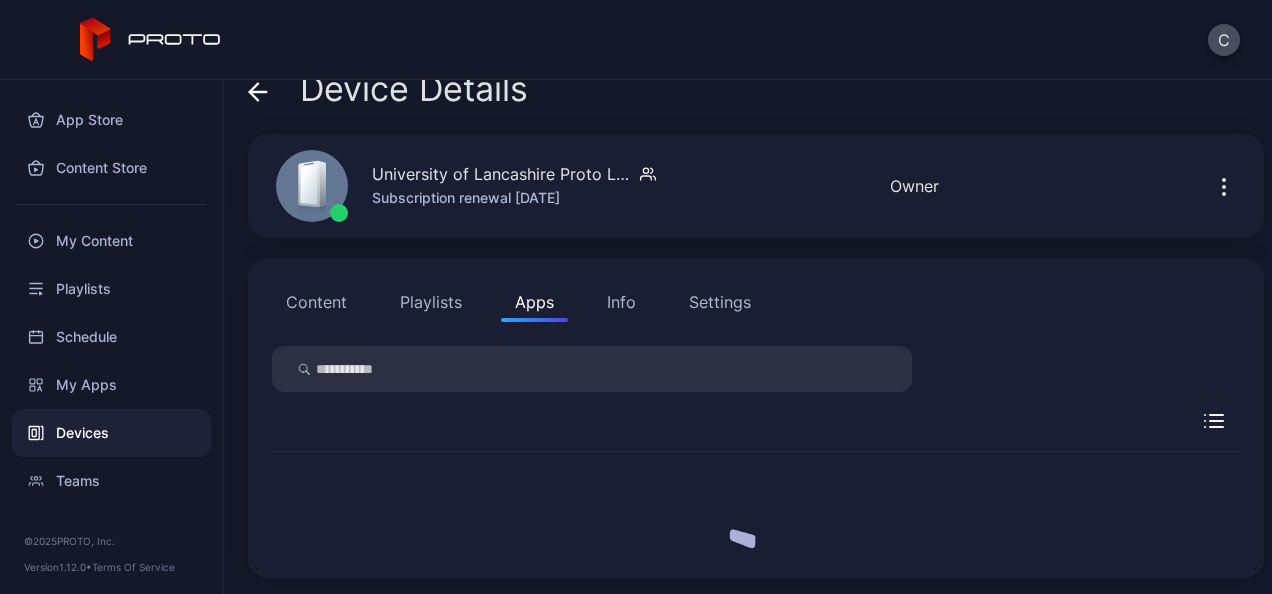 scroll, scrollTop: 92, scrollLeft: 0, axis: vertical 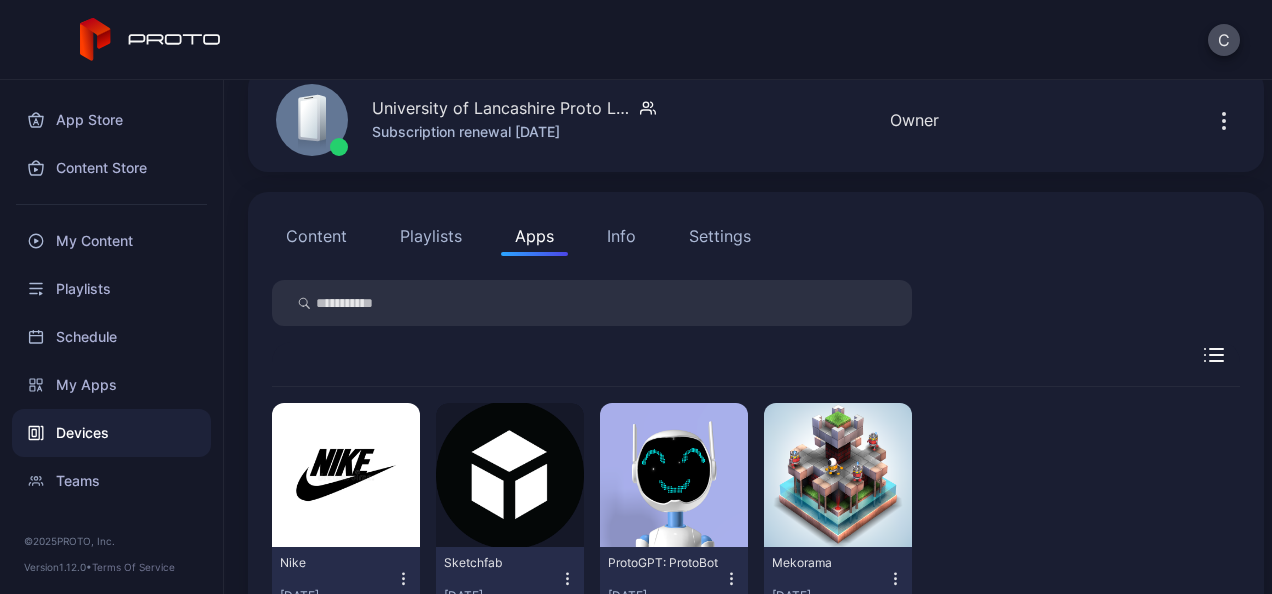 click on "Playlists" at bounding box center [431, 236] 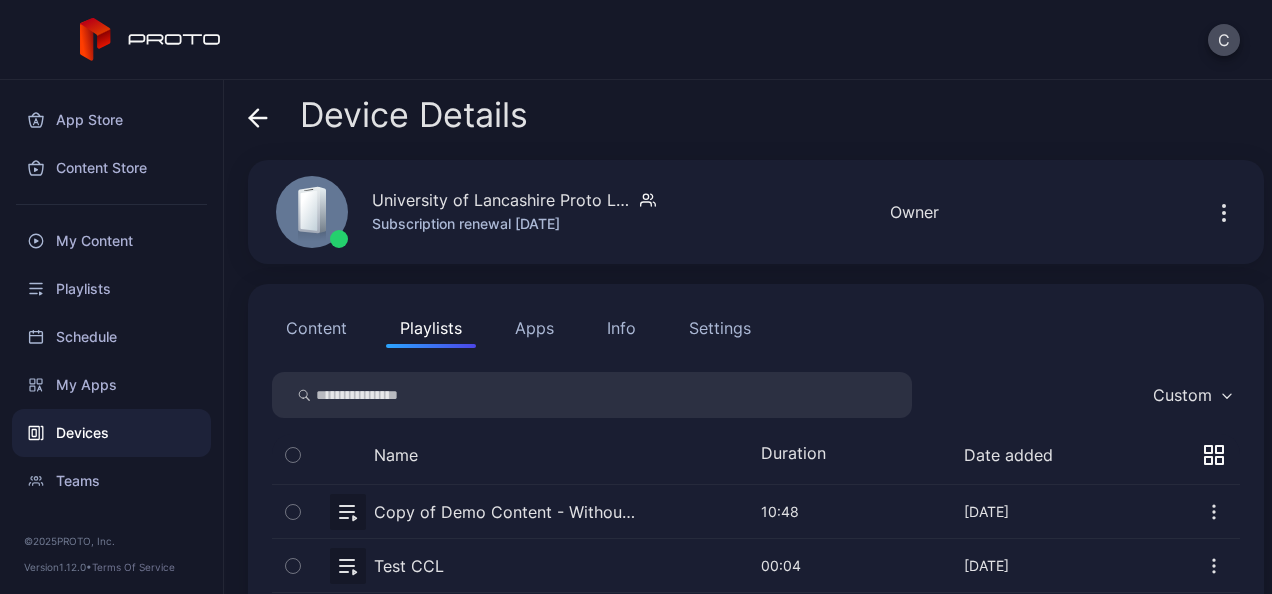 click at bounding box center (756, 511) 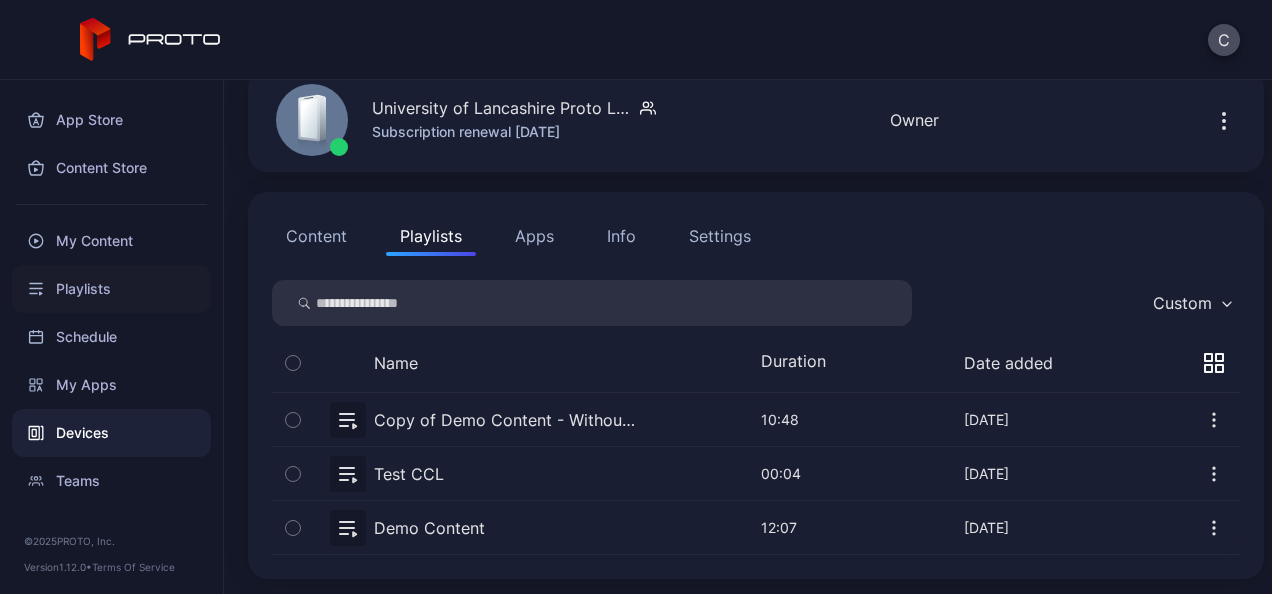 click on "Playlists" at bounding box center (111, 289) 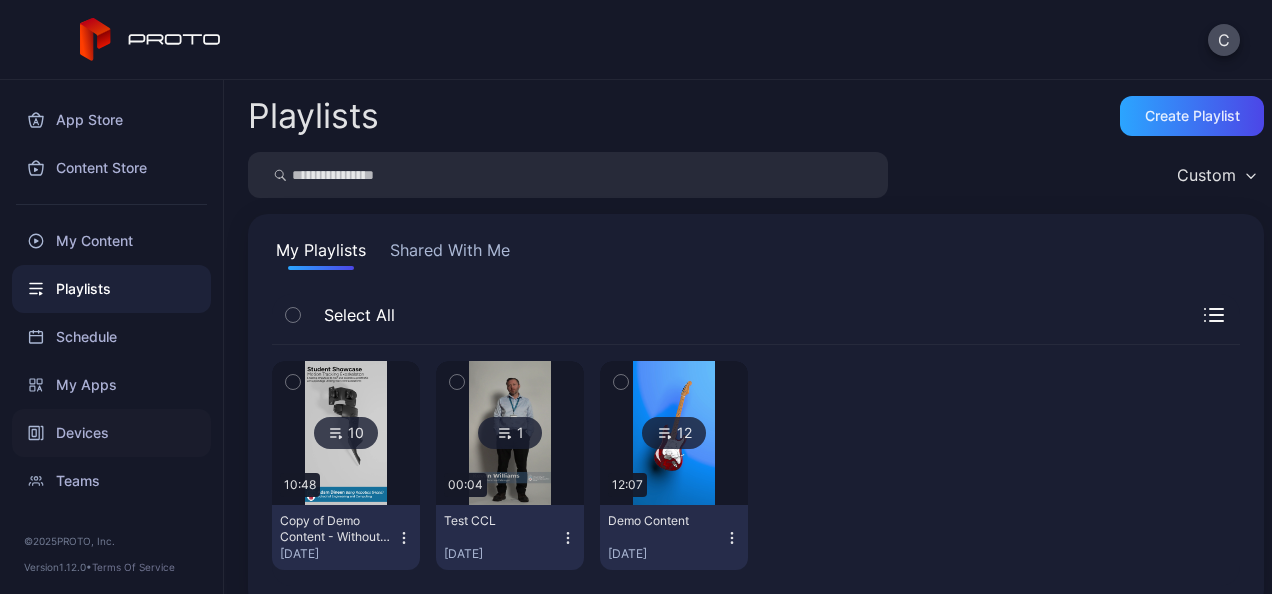 click on "Devices" at bounding box center (111, 433) 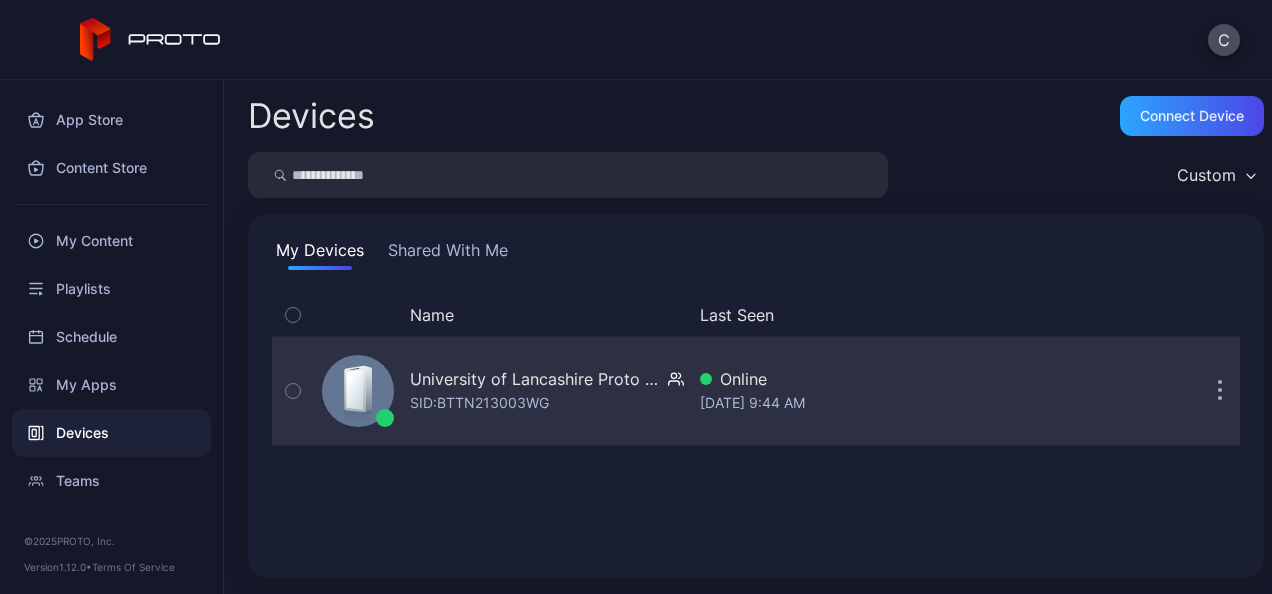 click on "SID:  BTTN213003WG" at bounding box center [479, 403] 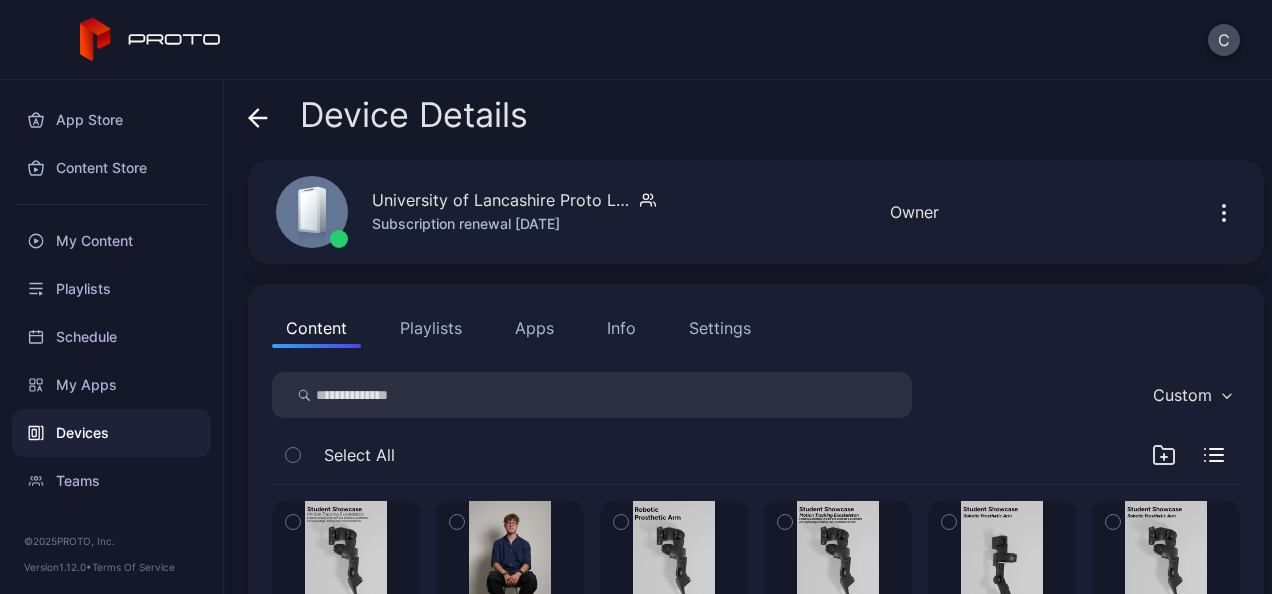 scroll, scrollTop: 240, scrollLeft: 0, axis: vertical 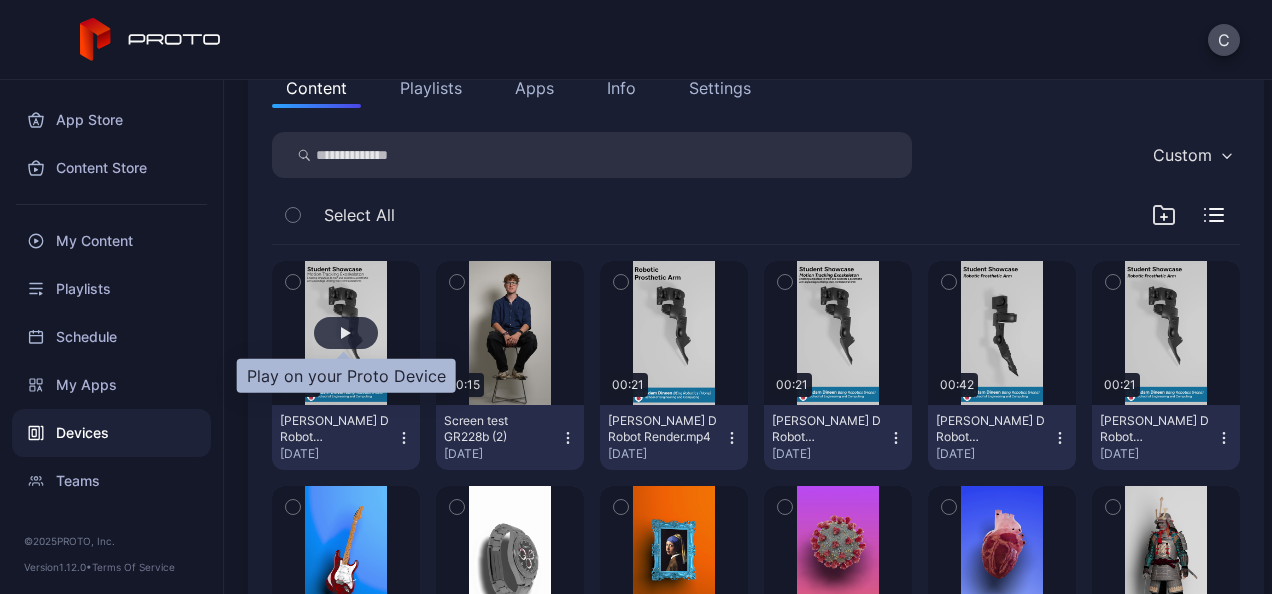 click at bounding box center (346, 333) 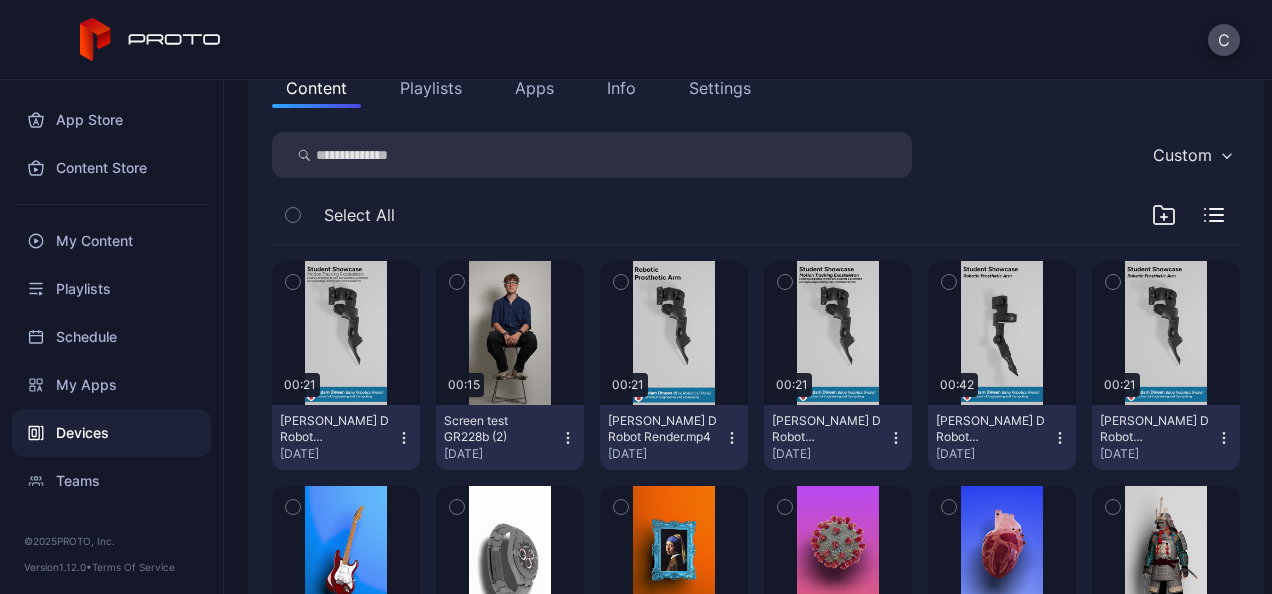 click on "Playlists" at bounding box center (431, 88) 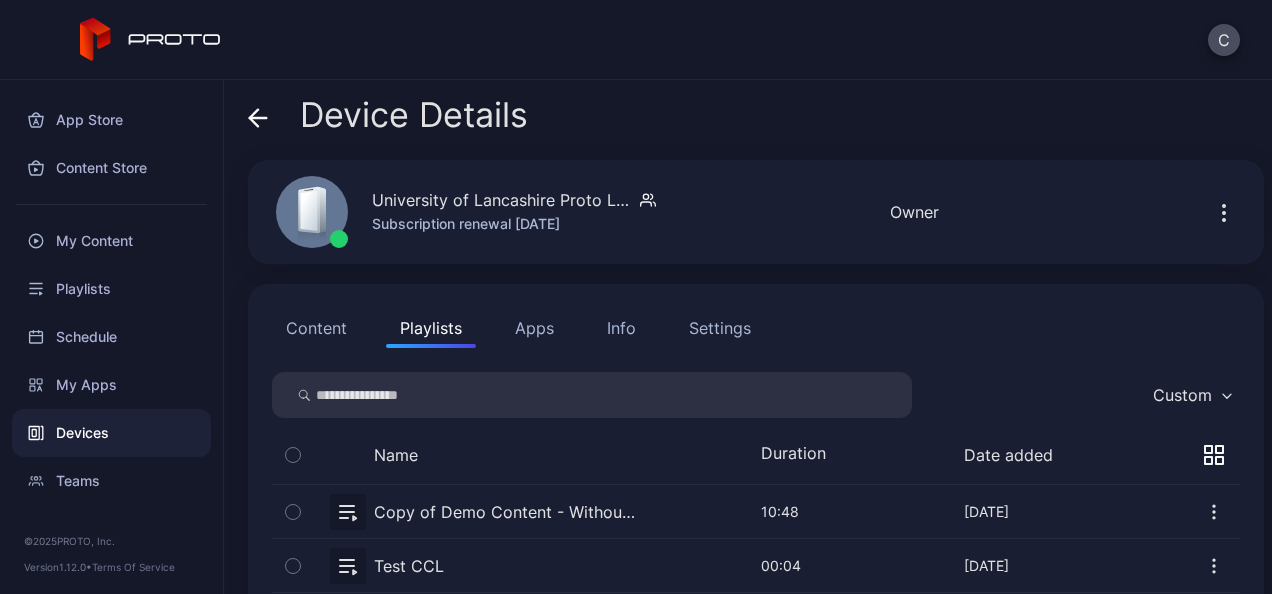 scroll, scrollTop: 92, scrollLeft: 0, axis: vertical 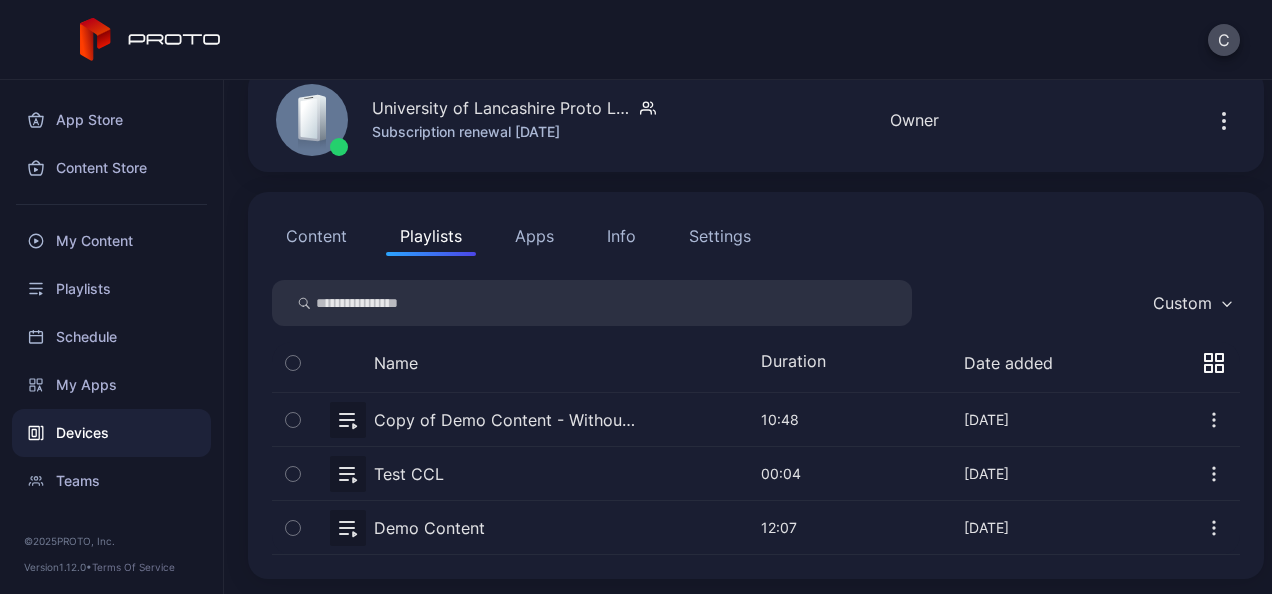 click at bounding box center (756, 419) 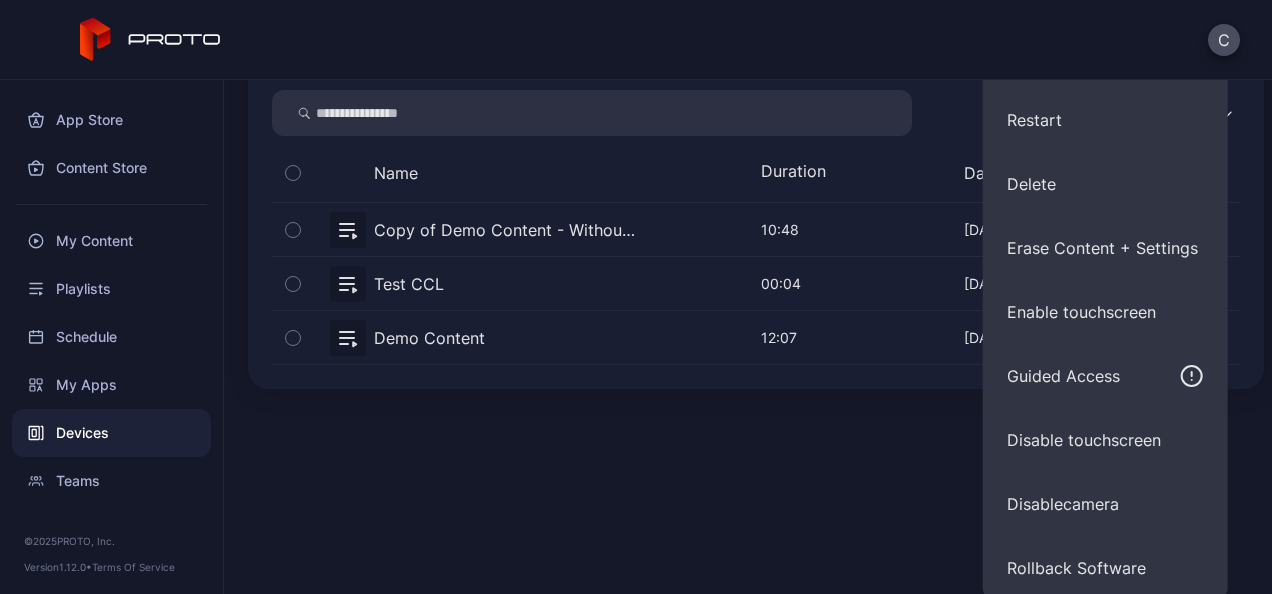scroll, scrollTop: 287, scrollLeft: 0, axis: vertical 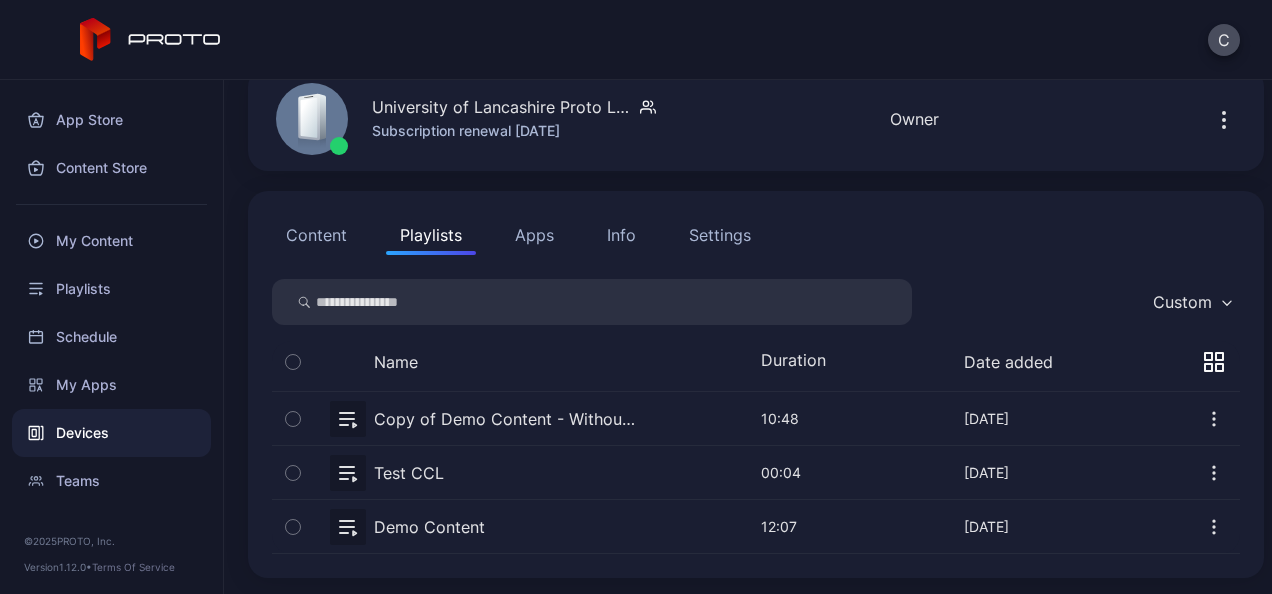 click on "Device Details University of Lancashire Proto Luma Subscription renewal Jan 13, 2026 Online Last Seen  Jul 23, 2025 at 9:44 AM Owner Content Playlists Apps Info Settings Custom Name Duration Date added Copy of Demo Content - Without Sound May 17, 2025 10:48 May 17, 2025 Test CCL Feb 5, 2025 00:04 Feb 05, 2025 Demo Content Jan 27, 2025 12:07 Jan 27, 2025" at bounding box center [748, 337] 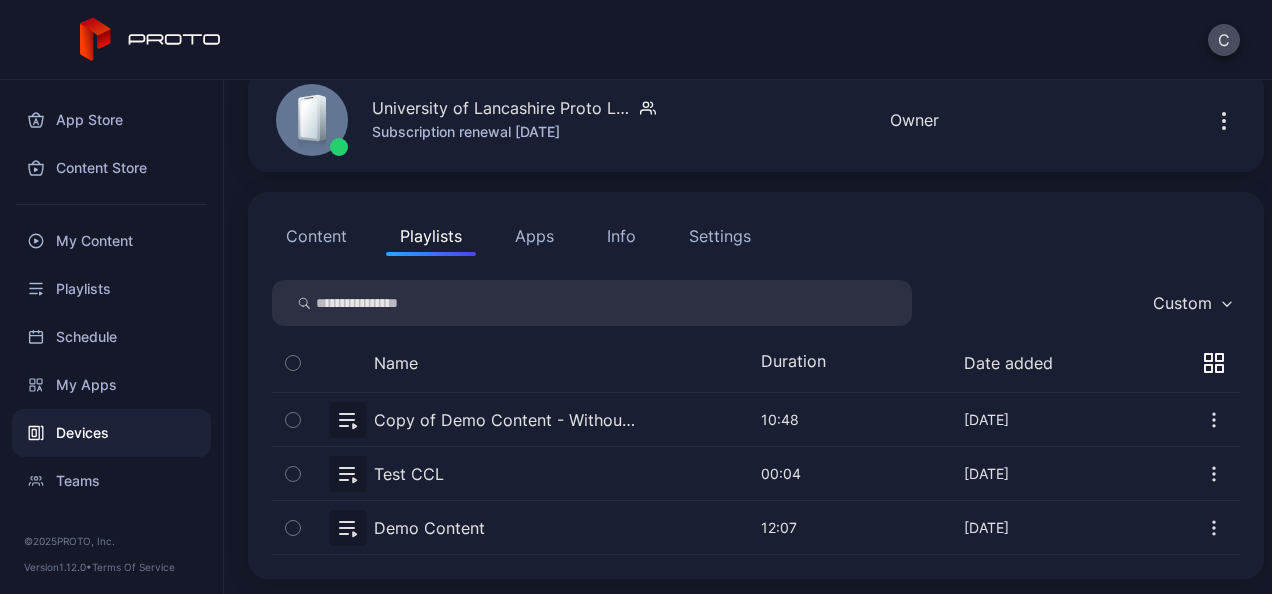 click at bounding box center [756, 419] 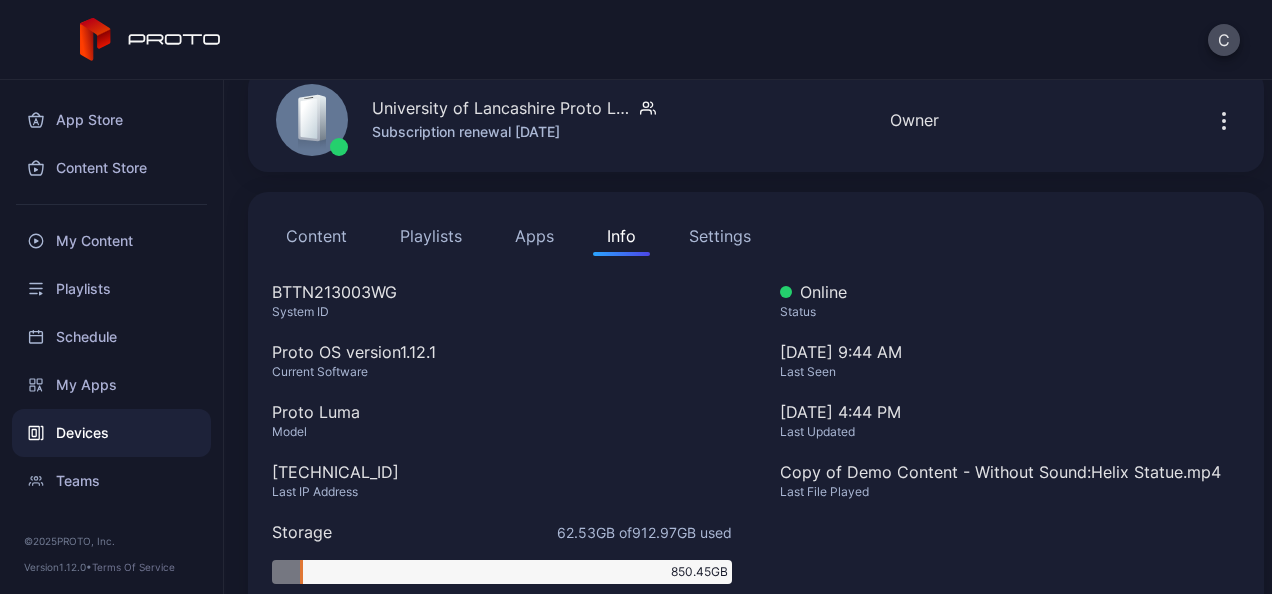 click on "Settings" at bounding box center (720, 236) 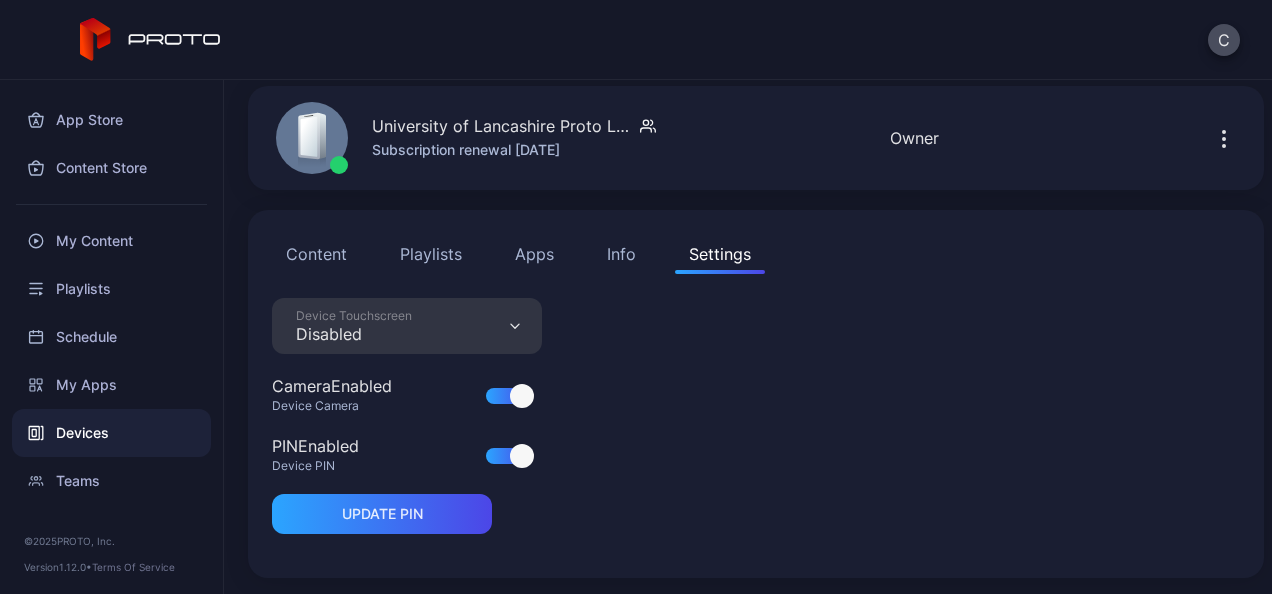 scroll, scrollTop: 74, scrollLeft: 0, axis: vertical 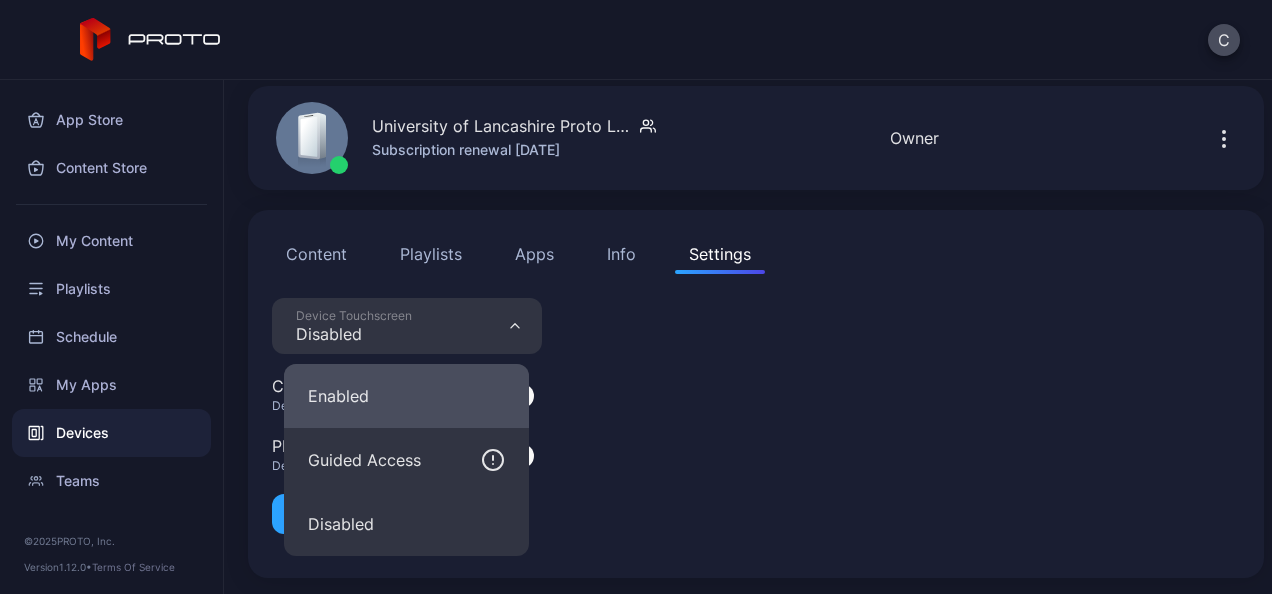 click on "Enabled" at bounding box center (406, 396) 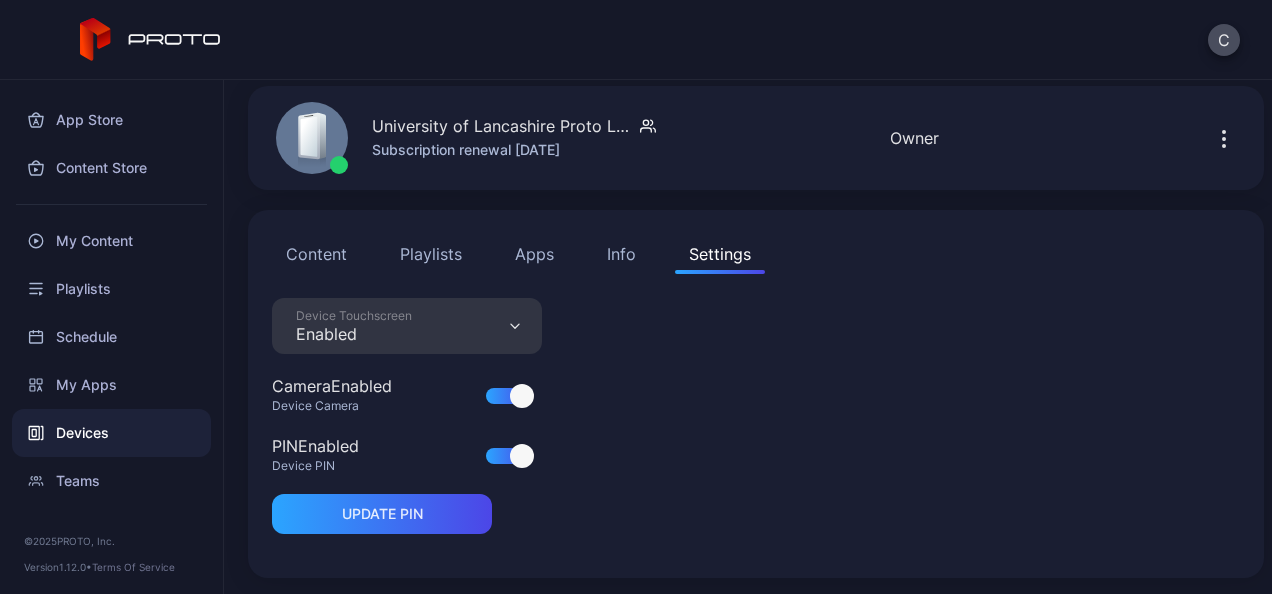 click on "C" at bounding box center (636, 40) 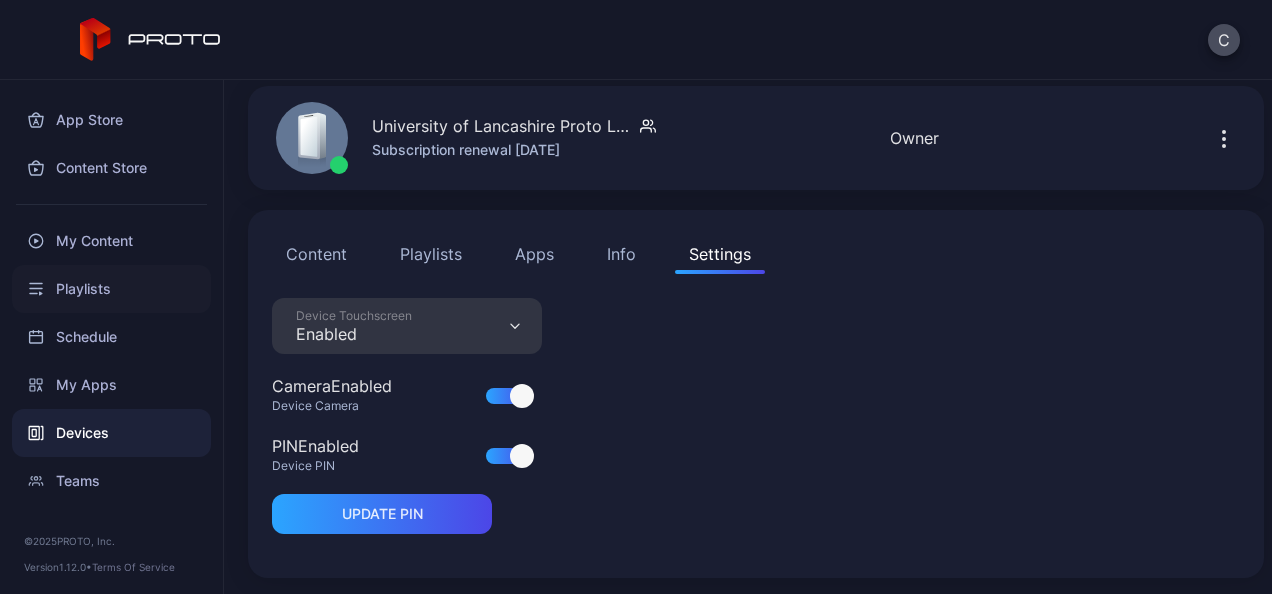 click on "Playlists" at bounding box center [111, 289] 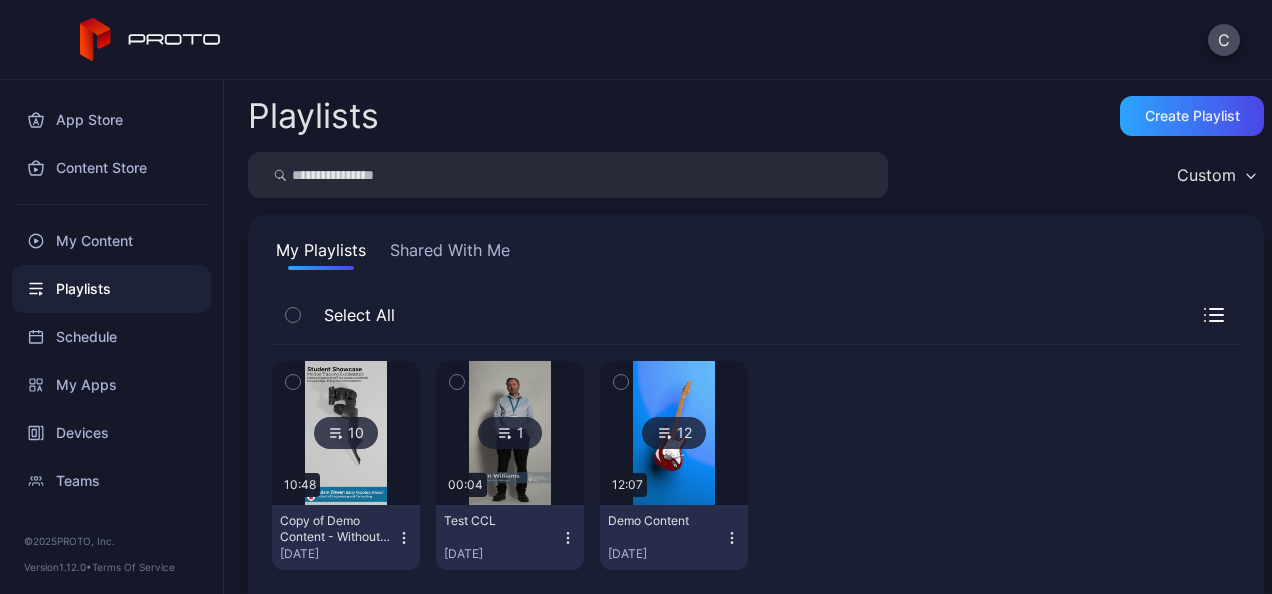 click at bounding box center [345, 433] 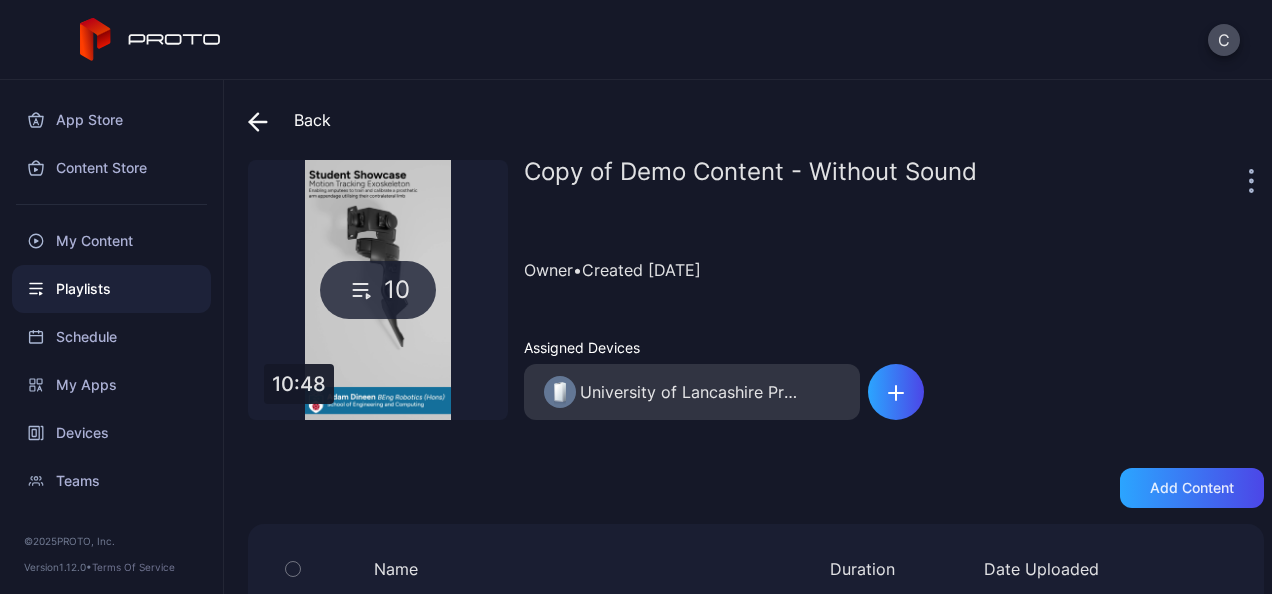 click 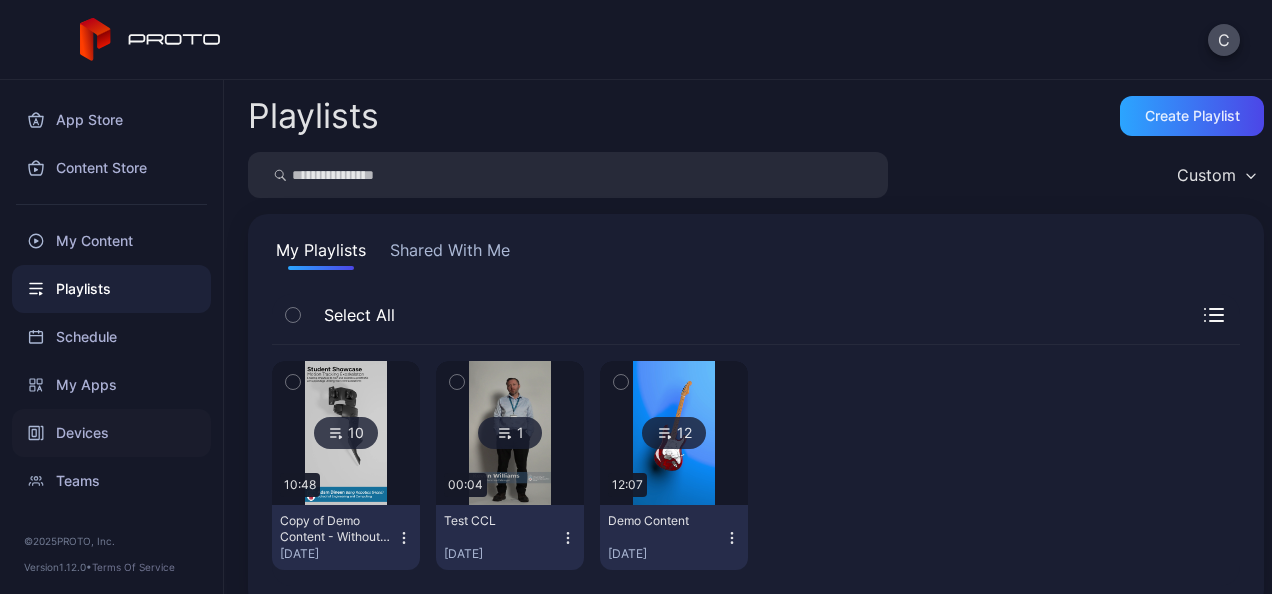 click on "Devices" at bounding box center (111, 433) 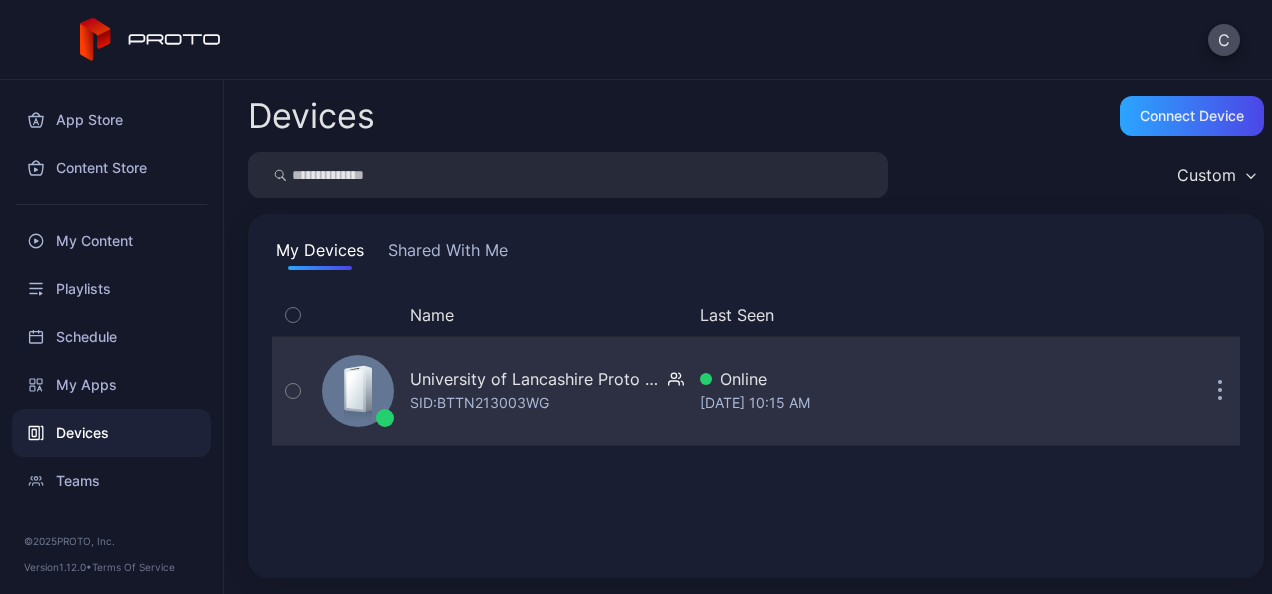 click on "SID:  BTTN213003WG" at bounding box center (479, 403) 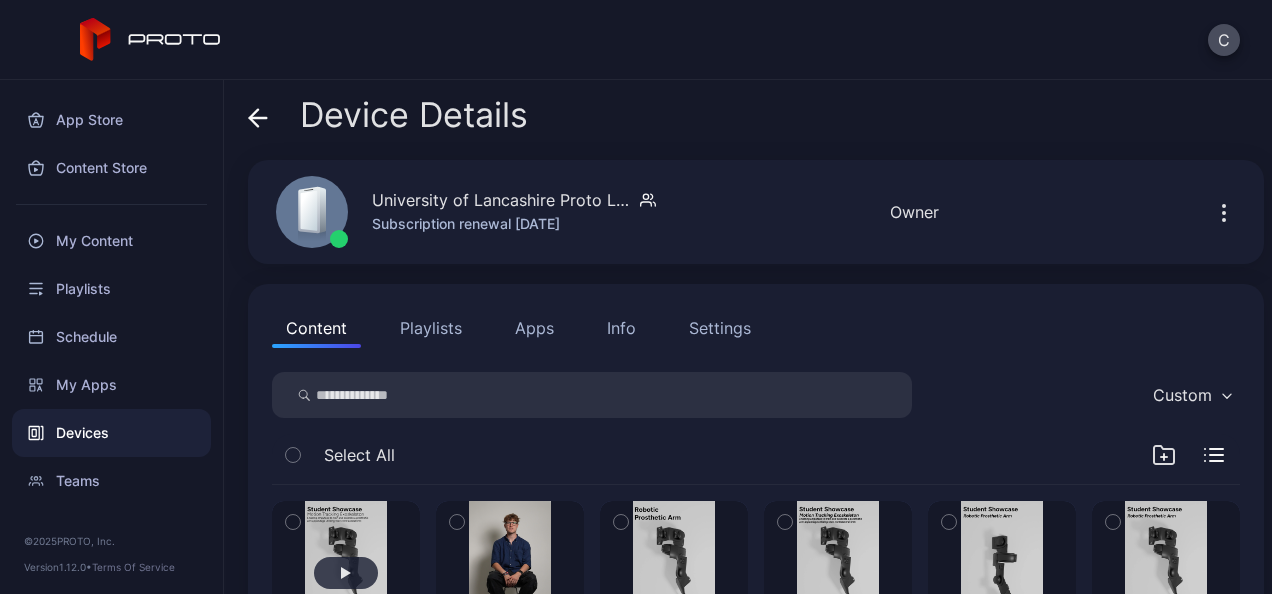 scroll, scrollTop: 161, scrollLeft: 0, axis: vertical 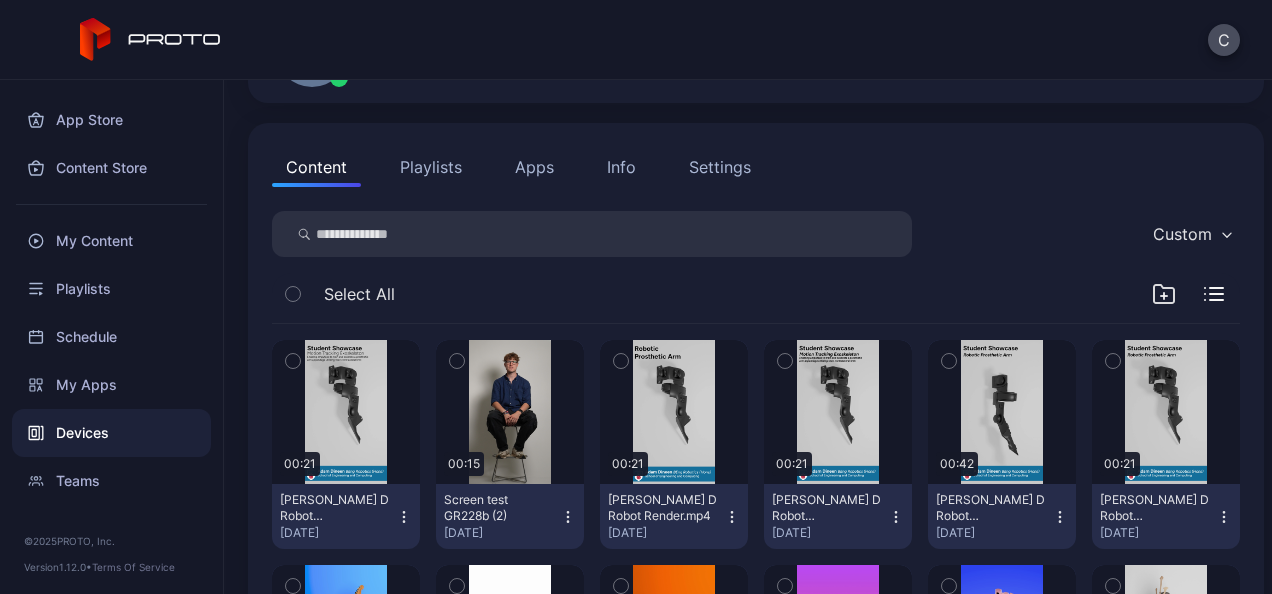 click on "Content Playlists Apps Info Settings Custom Select All 00:21 Adam D Robot Render_6.mp4 Jul 22, 2025 00:15 Screen test GR228b (2) Jul 22, 2025 00:21 Adam D Robot Render.mp4 Jul 16, 2025 00:21 Adam D Robot Render_5.mp4 Jul 21, 2025 00:42 Adam D Robot Render_2.mp4 Jul 16, 2025 00:21 Adam D Robot Render_1.mp4 Jul 16, 2025 01:00 Guitar Extended.mp4 Jan 20, 2025 01:00 Watch.mp4 Jan 20, 2025 01:09 Paintings2.mp4 Jan 20, 2025 01:00 Covid-19 SARS Cov-2.mp4 Jan 23, 2025 01:00 Human Heart.mp4 Jan 23, 2025 00:40 Samurai Armor.mp4 Jan 23, 2025 01:00 Helix Statue.mp4 Jan 20, 2025 03:09 Brick Bear.mp4 Jan 27, 2025 00:30 Incoming Transmission.mp4 Jan 27, 2025 01:23 Adam D Robot Render_4.mp4 Jul 16, 2025 2 Student Showcase Jul 16, 2025 16 Proto Content Jul 16, 2025 00:14 Sequence 01_7.mp4 Feb 7, 2025 17 Pre-Made Content Feb 3, 2025 25 Test Content Feb 3, 2025" at bounding box center (756, 693) 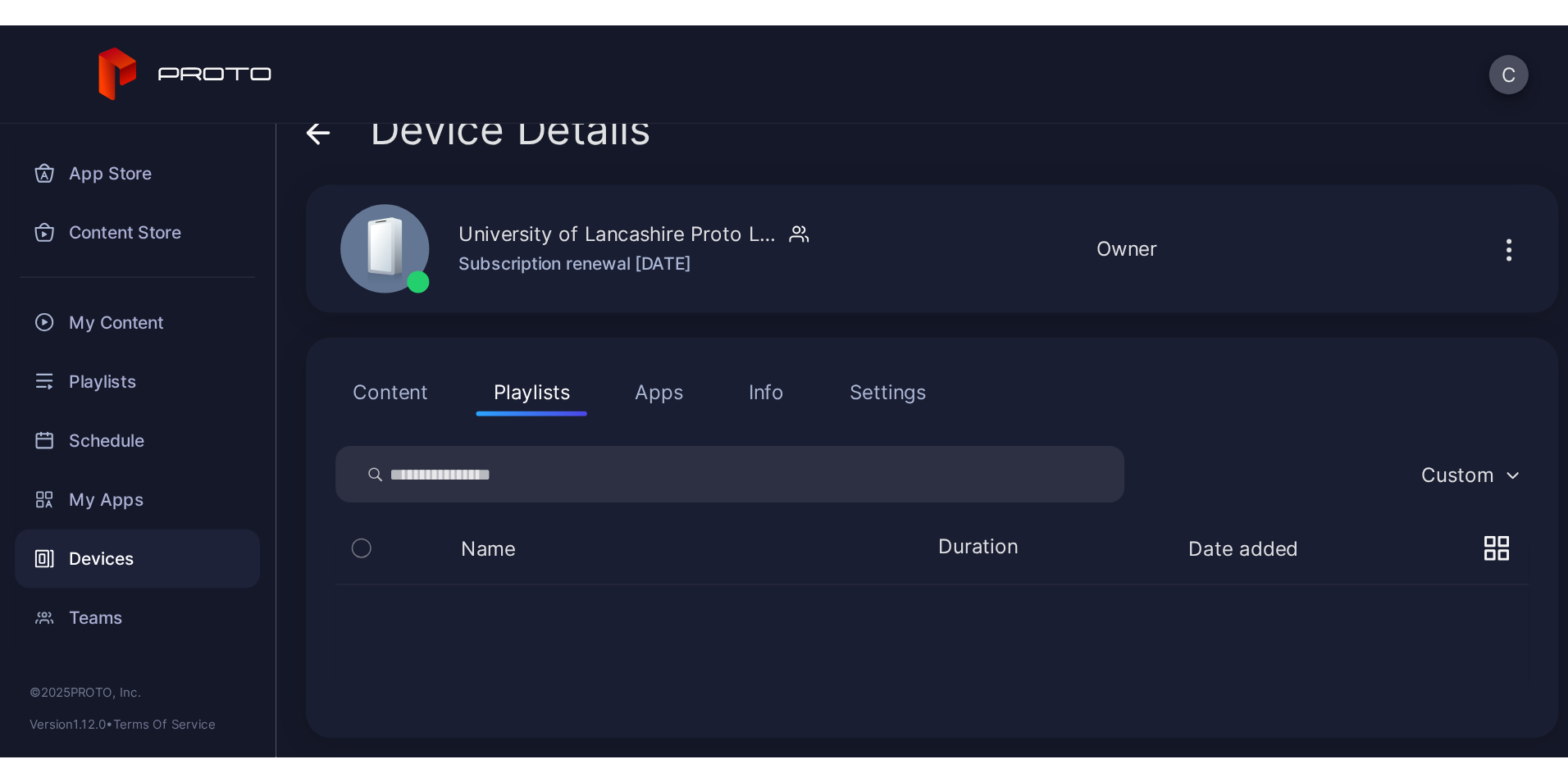 scroll, scrollTop: 0, scrollLeft: 0, axis: both 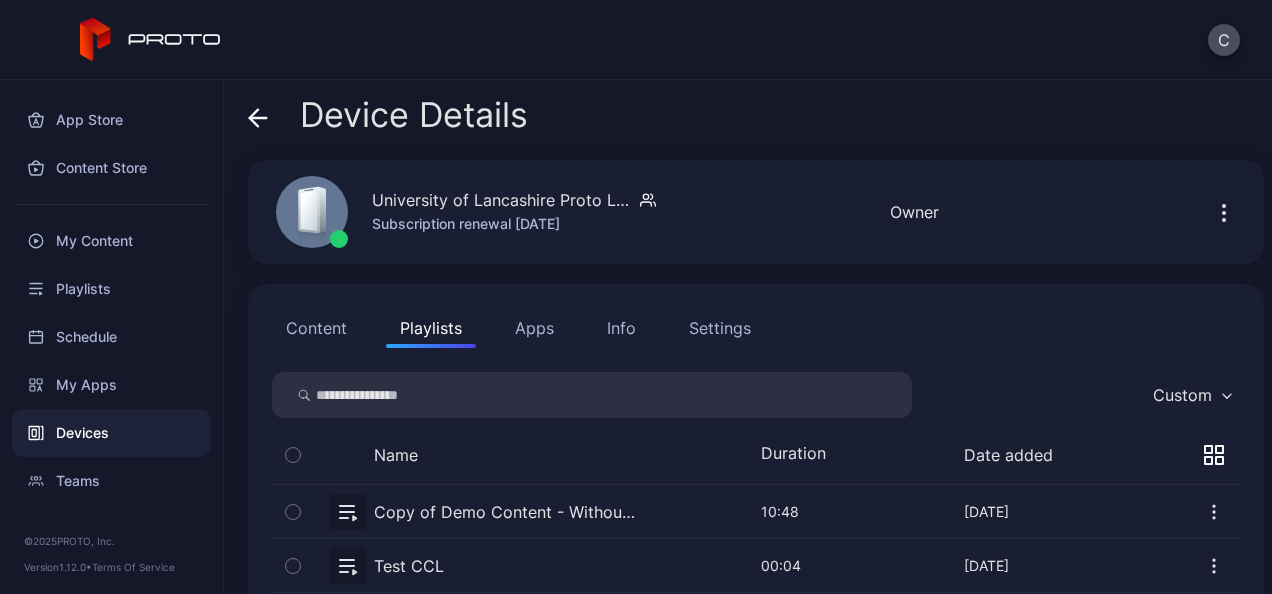 click at bounding box center (756, 511) 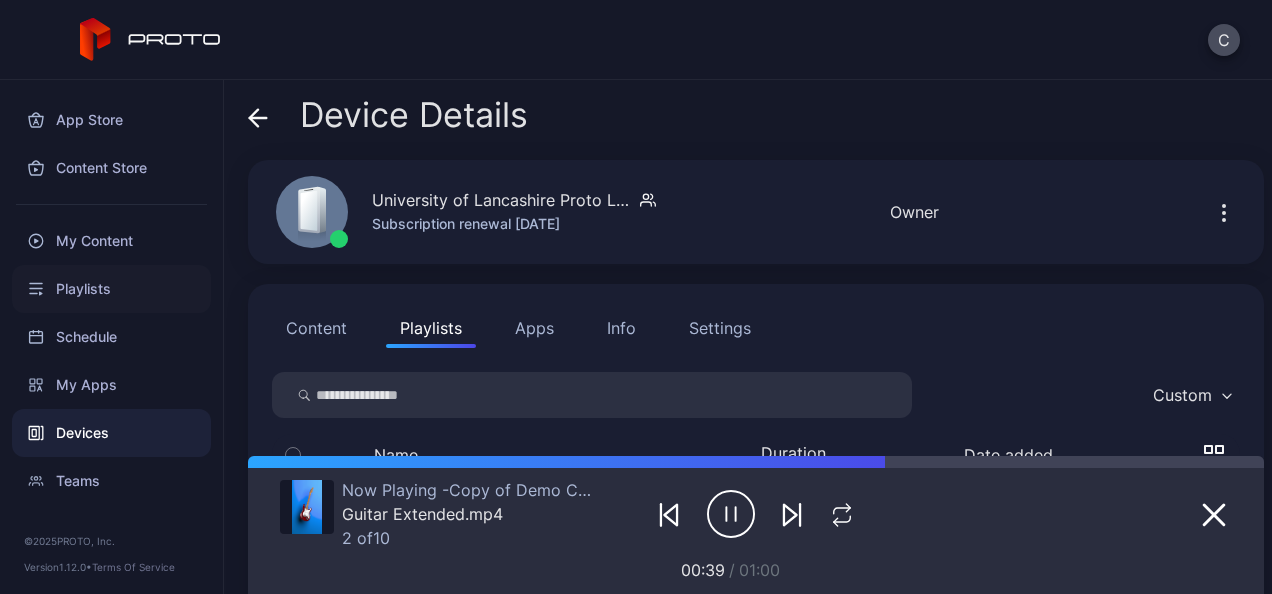click on "Playlists" at bounding box center (111, 289) 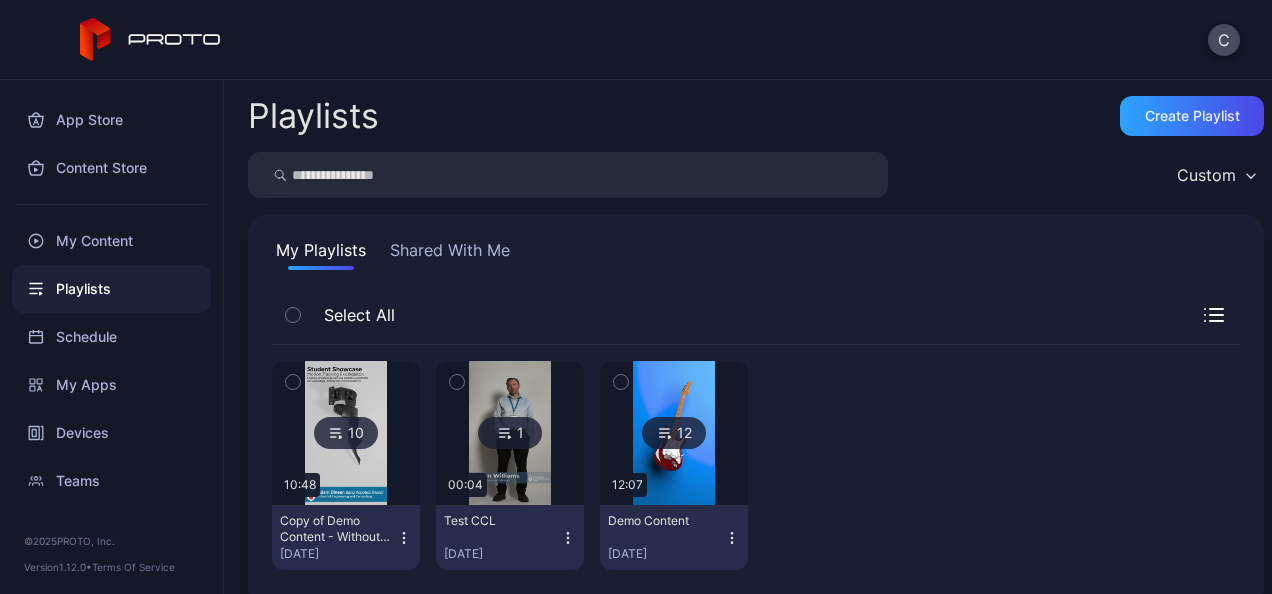 click on "Playlists" at bounding box center [313, 116] 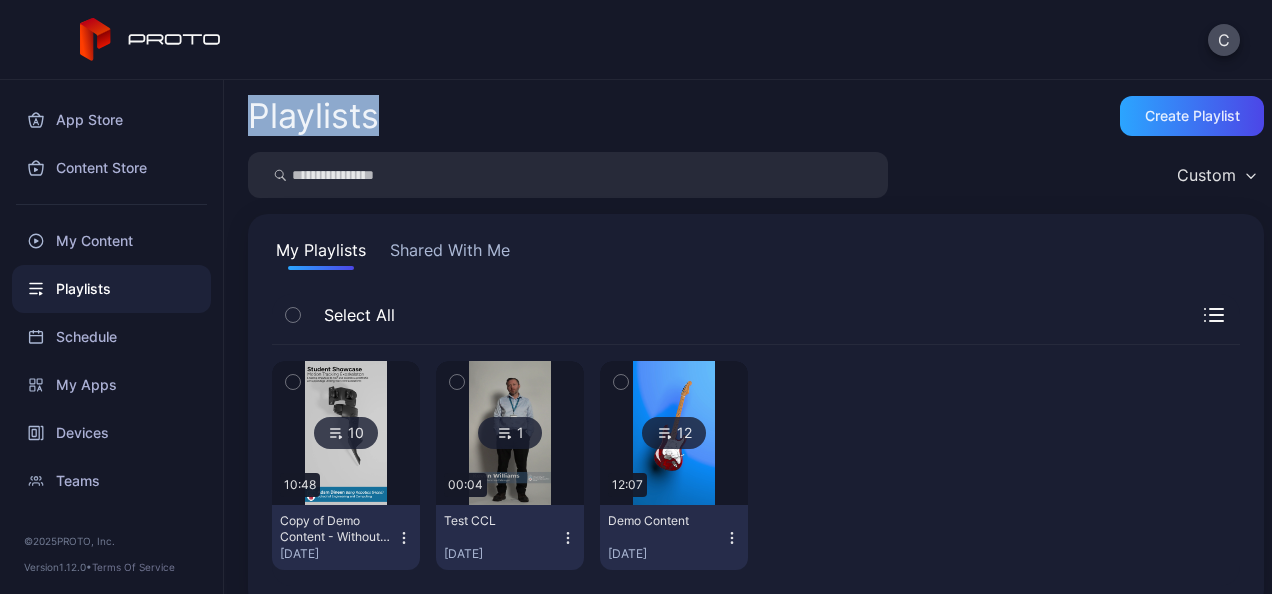 click on "Playlists" at bounding box center [313, 116] 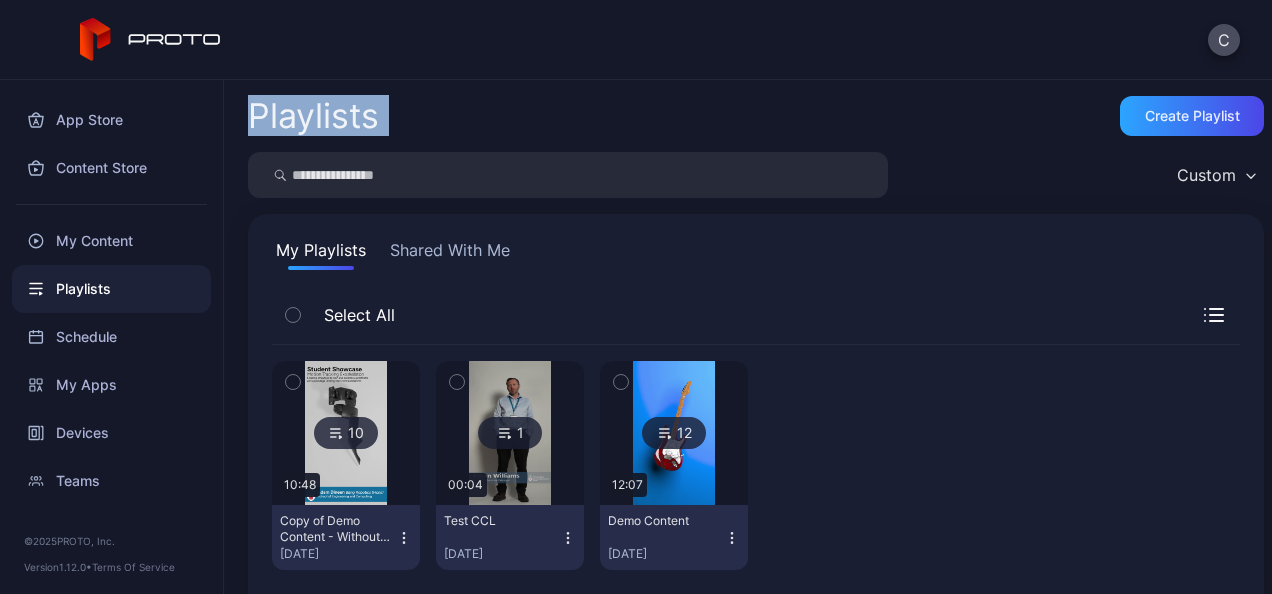 click on "Playlists" at bounding box center (313, 116) 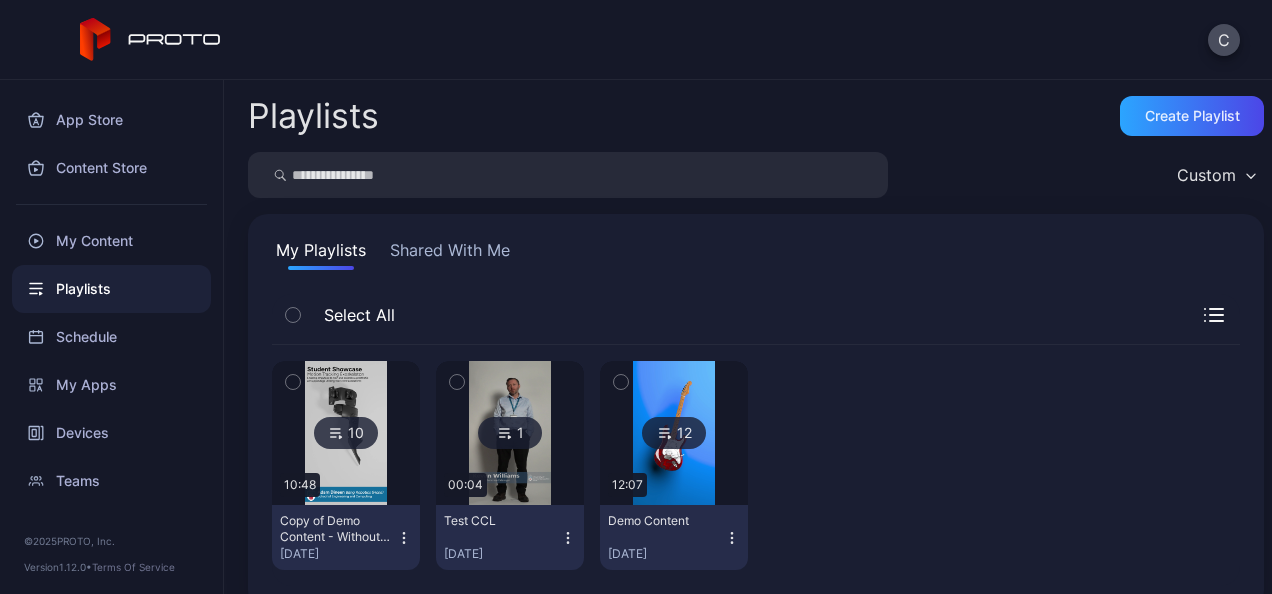 click on "My Playlists Shared With Me" at bounding box center (756, 254) 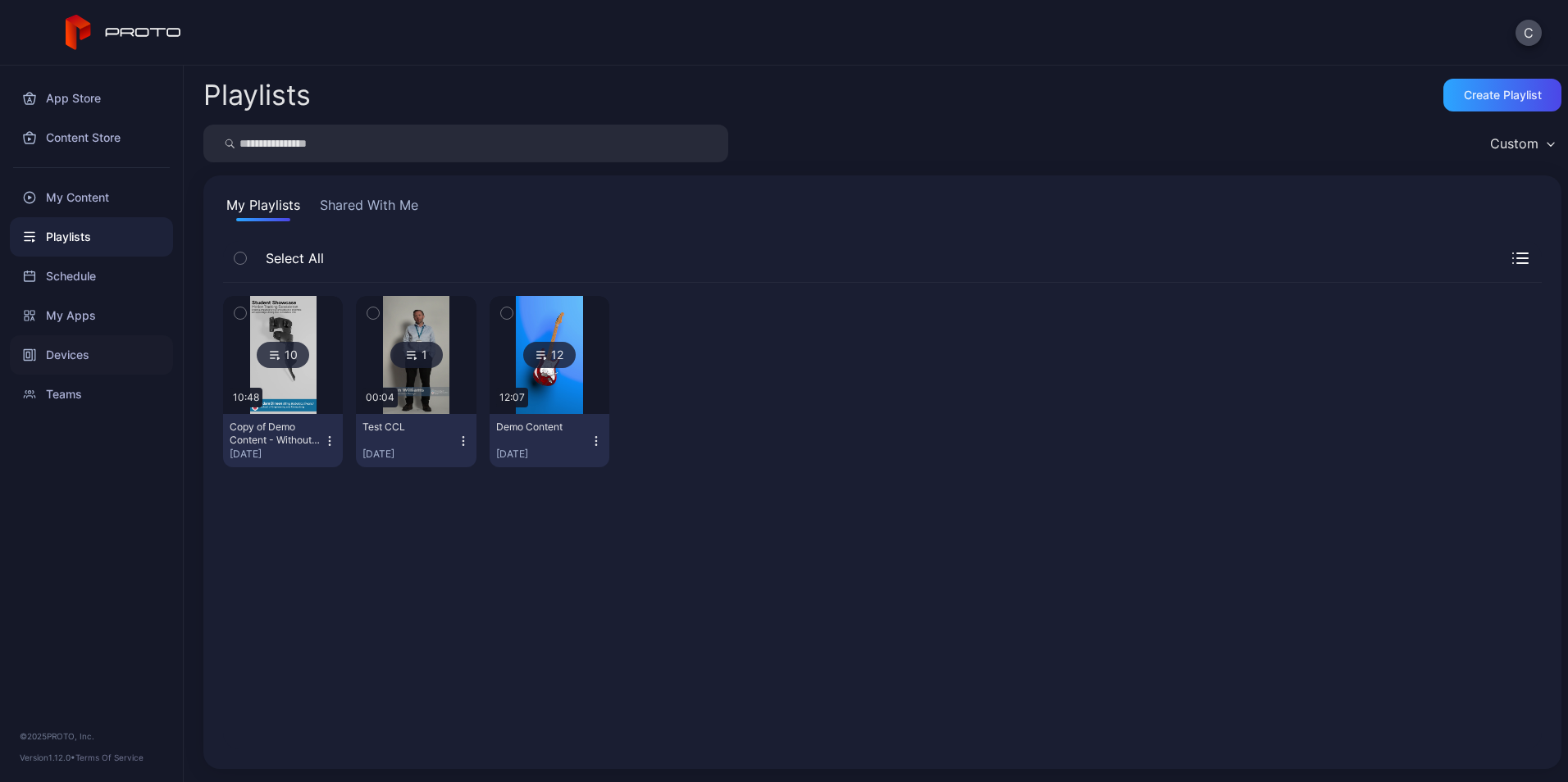 click on "Devices" at bounding box center [91, 355] 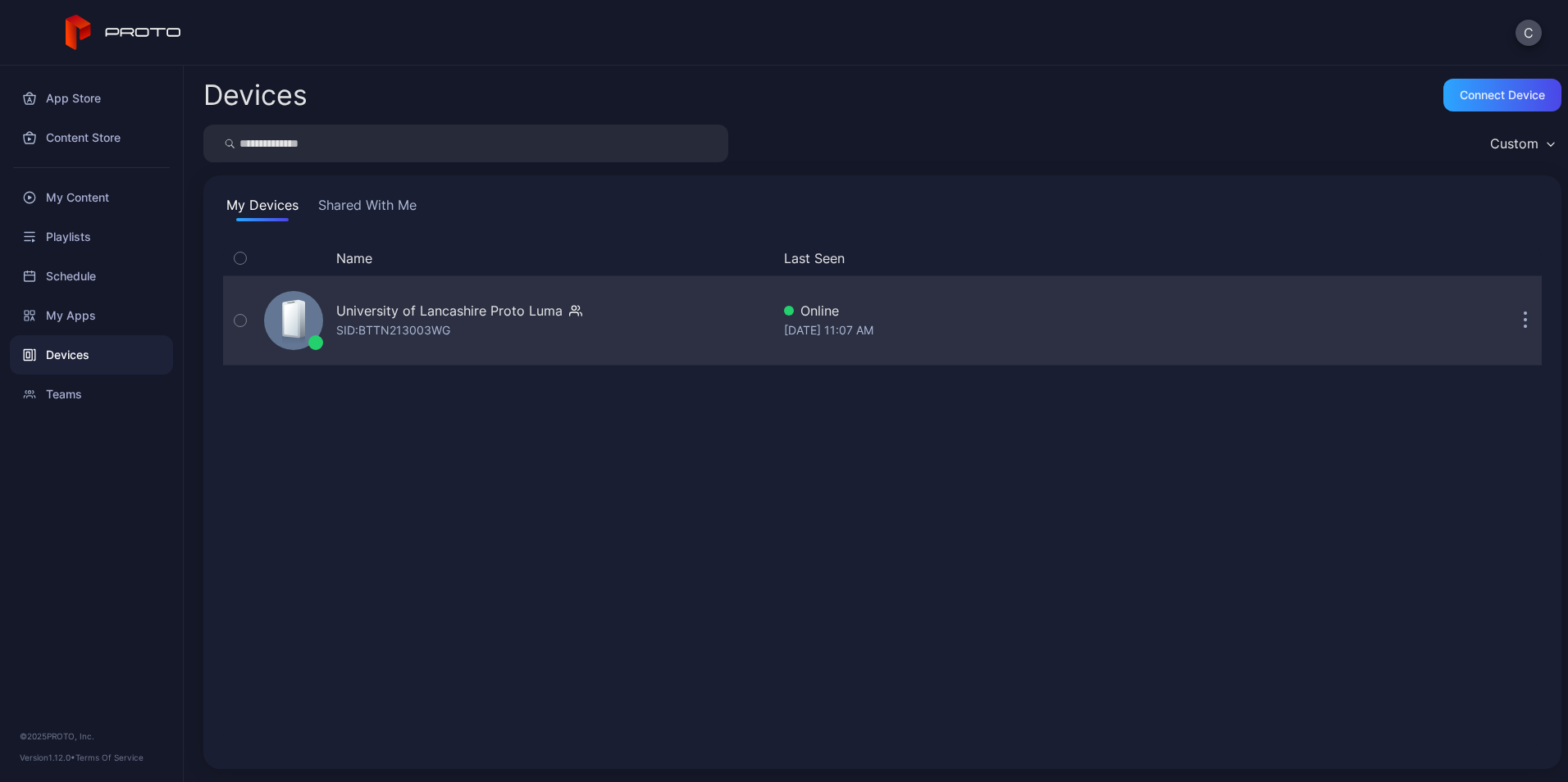 click on "University of Lancashire Proto Luma SID:  BTTN213003WG" at bounding box center [459, 321] 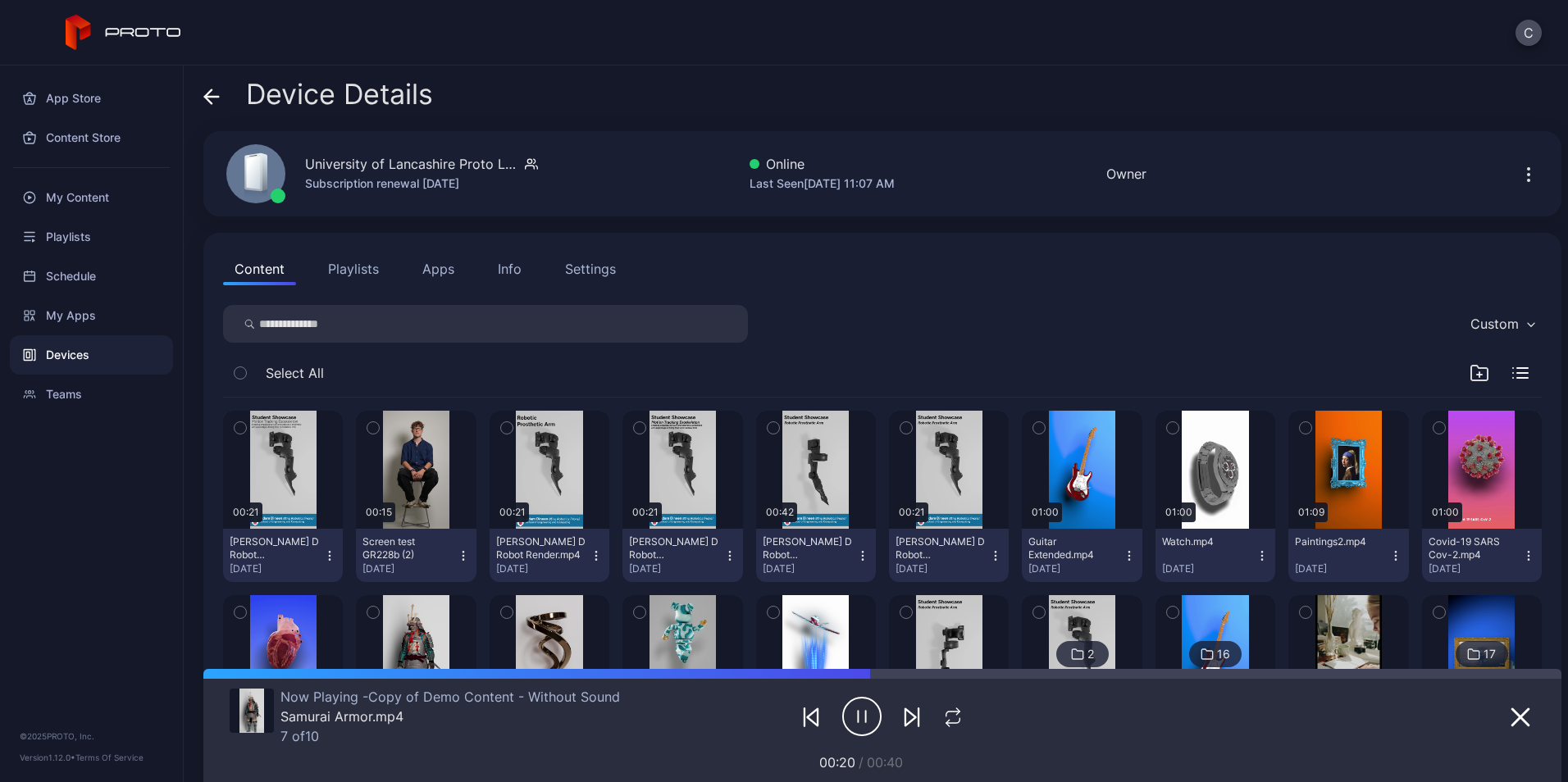 click on "Content Playlists Apps Info Settings Custom Select All 00:21 Adam D Robot Render_6.mp4 Jul 22, 2025 00:15 Screen test GR228b (2) Jul 22, 2025 00:21 Adam D Robot Render.mp4 Jul 16, 2025 00:21 Adam D Robot Render_5.mp4 Jul 21, 2025 00:42 Adam D Robot Render_2.mp4 Jul 16, 2025 00:21 Adam D Robot Render_1.mp4 Jul 16, 2025 01:00 Guitar Extended.mp4 Jan 20, 2025 01:00 Watch.mp4 Jan 20, 2025 01:09 Paintings2.mp4 Jan 20, 2025 01:00 Covid-19 SARS Cov-2.mp4 Jan 23, 2025 01:00 Human Heart.mp4 Jan 23, 2025 00:40 Samurai Armor.mp4 Jan 23, 2025 01:00 Helix Statue.mp4 Jan 20, 2025 03:09 Brick Bear.mp4 Jan 27, 2025 00:30 Incoming Transmission.mp4 Jan 27, 2025 01:23 Adam D Robot Render_4.mp4 Jul 16, 2025 2 Student Showcase Jul 16, 2025 16 Proto Content Jul 16, 2025 00:14 Sequence 01_7.mp4 Feb 7, 2025 17 Pre-Made Content Feb 3, 2025 25 Test Content Feb 3, 2025" at bounding box center (882, 608) 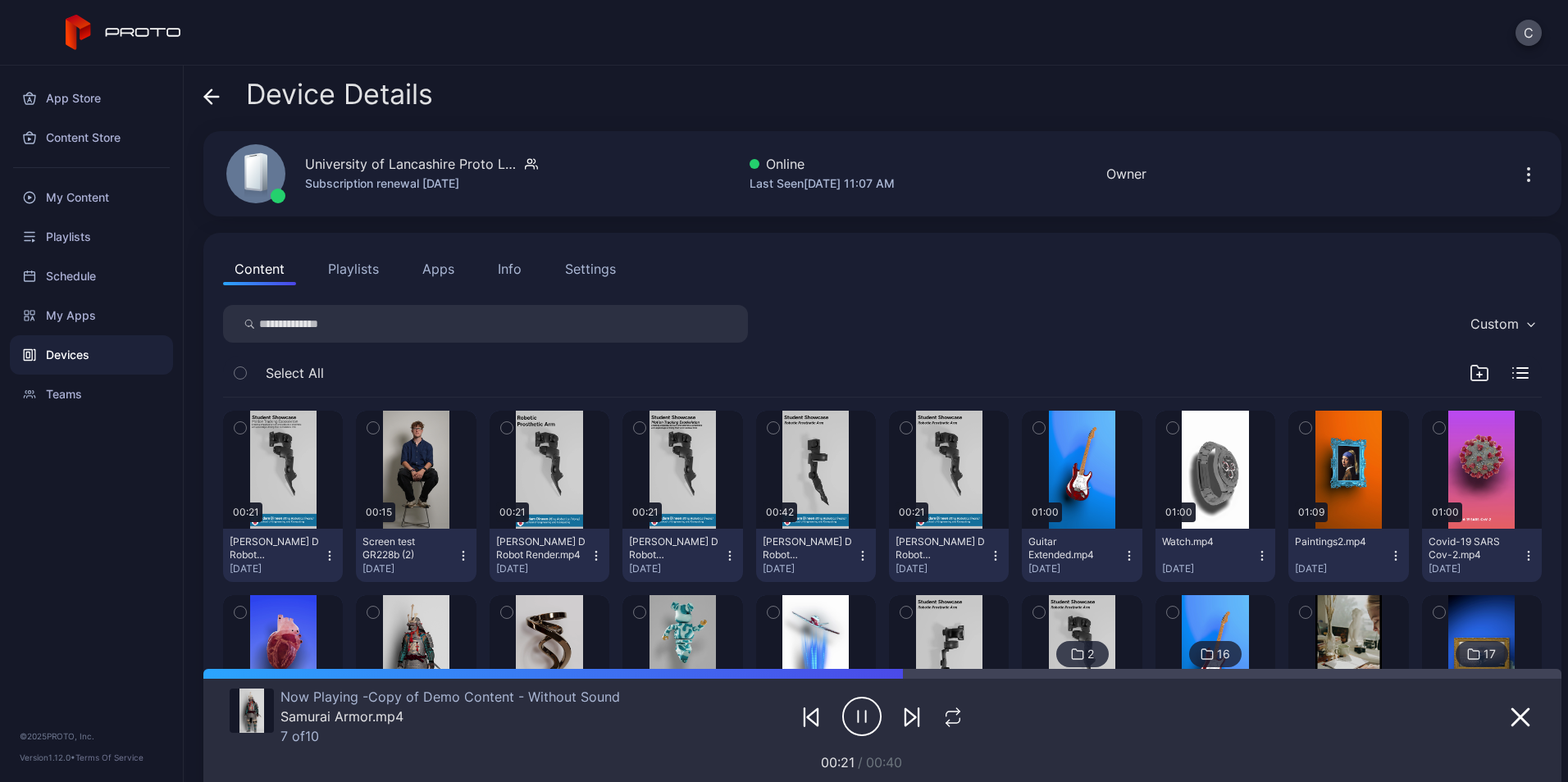 click on "Info" at bounding box center (509, 269) 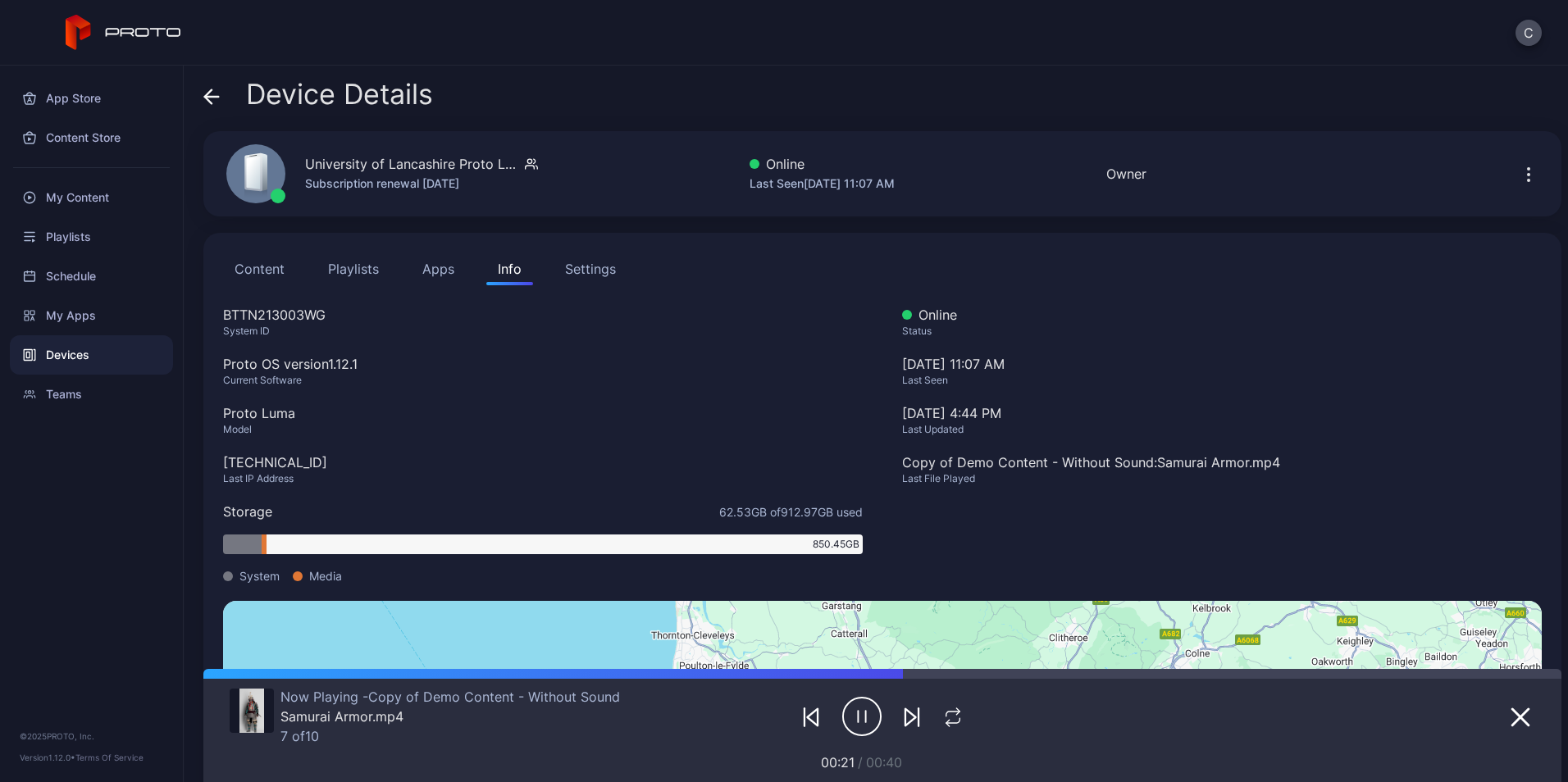 click on "Settings" at bounding box center [590, 269] 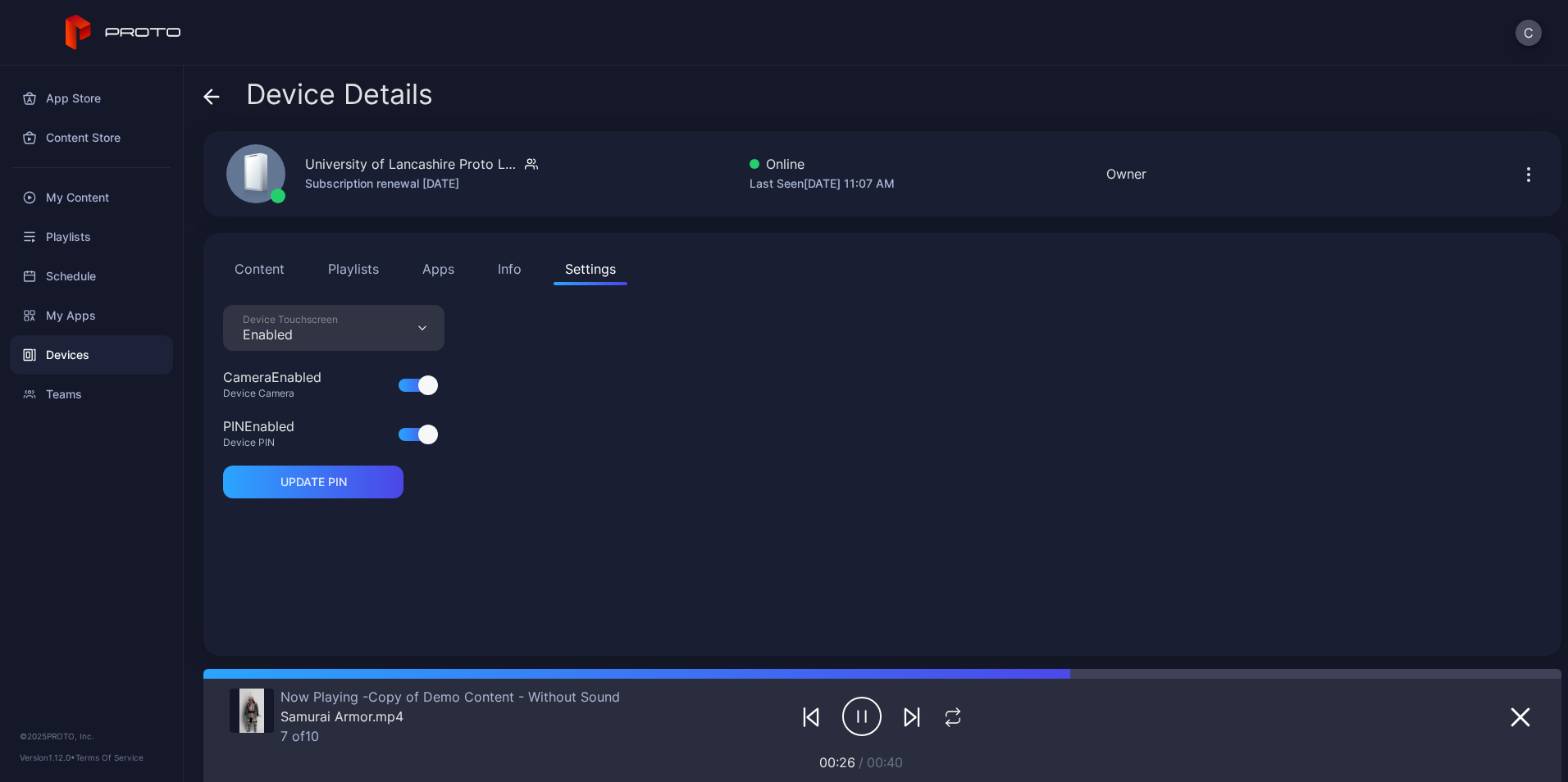 click on "Info" at bounding box center [509, 269] 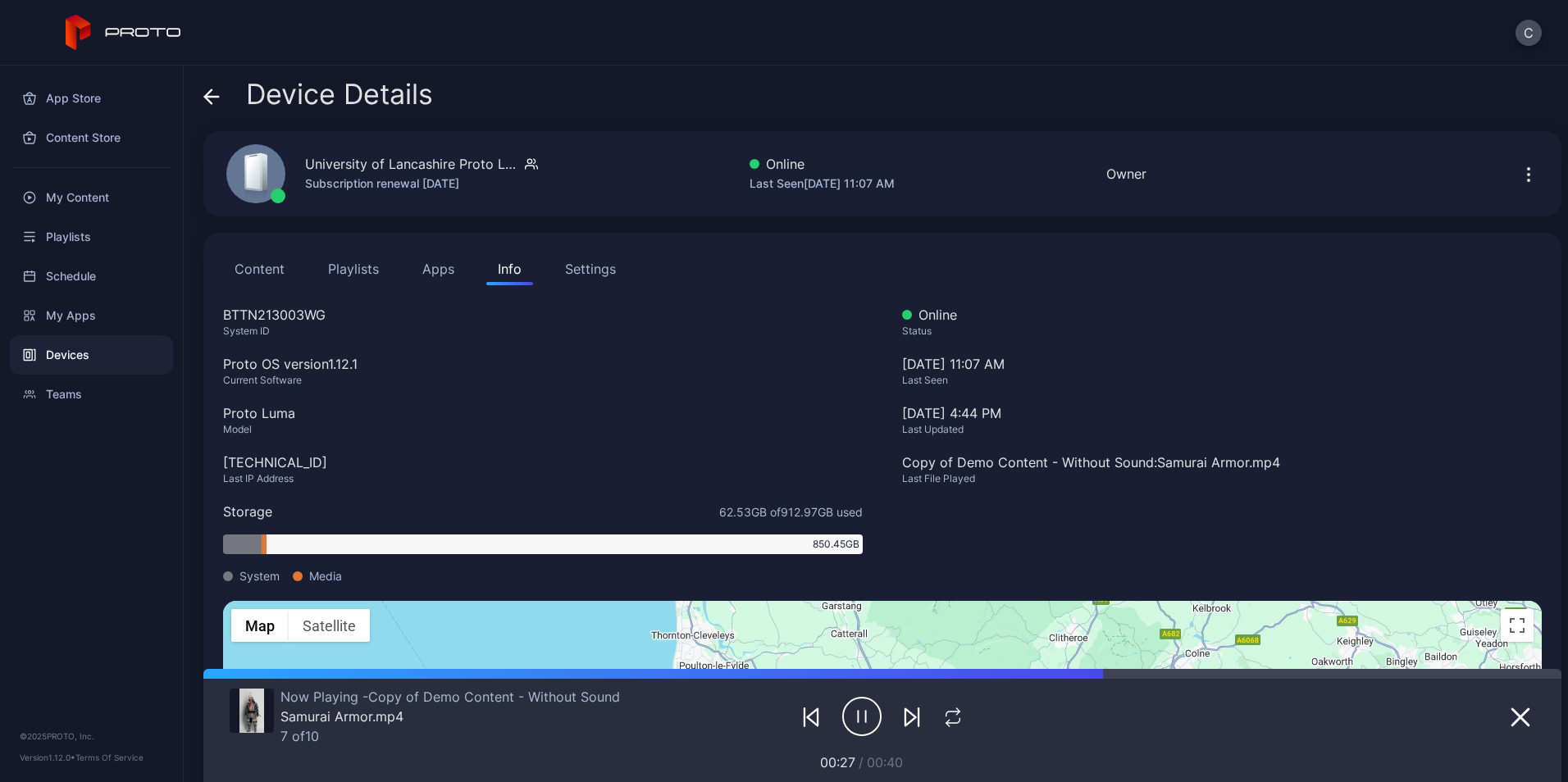 click on "Apps" at bounding box center (438, 269) 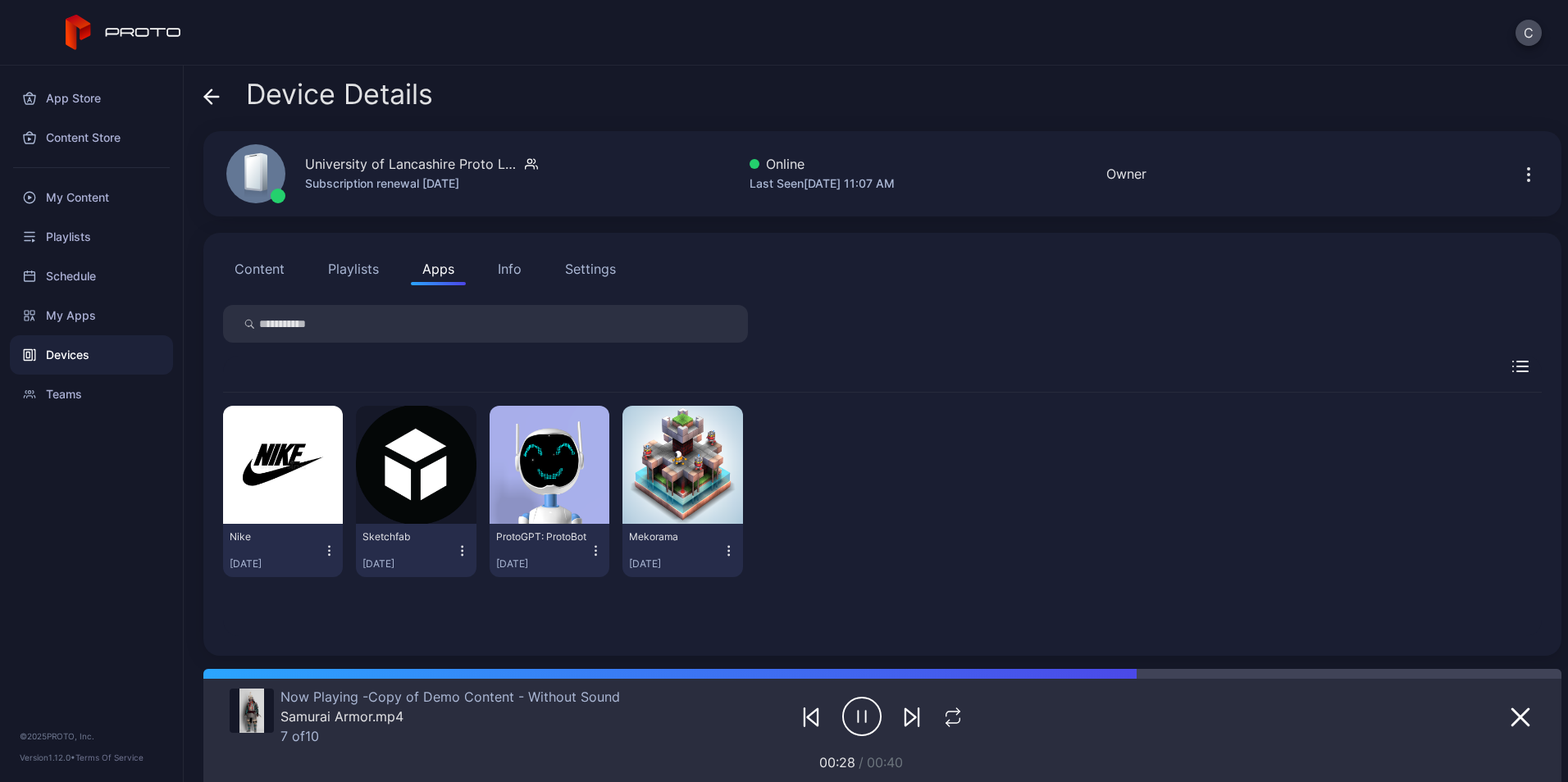 click on "Playlists" at bounding box center [353, 269] 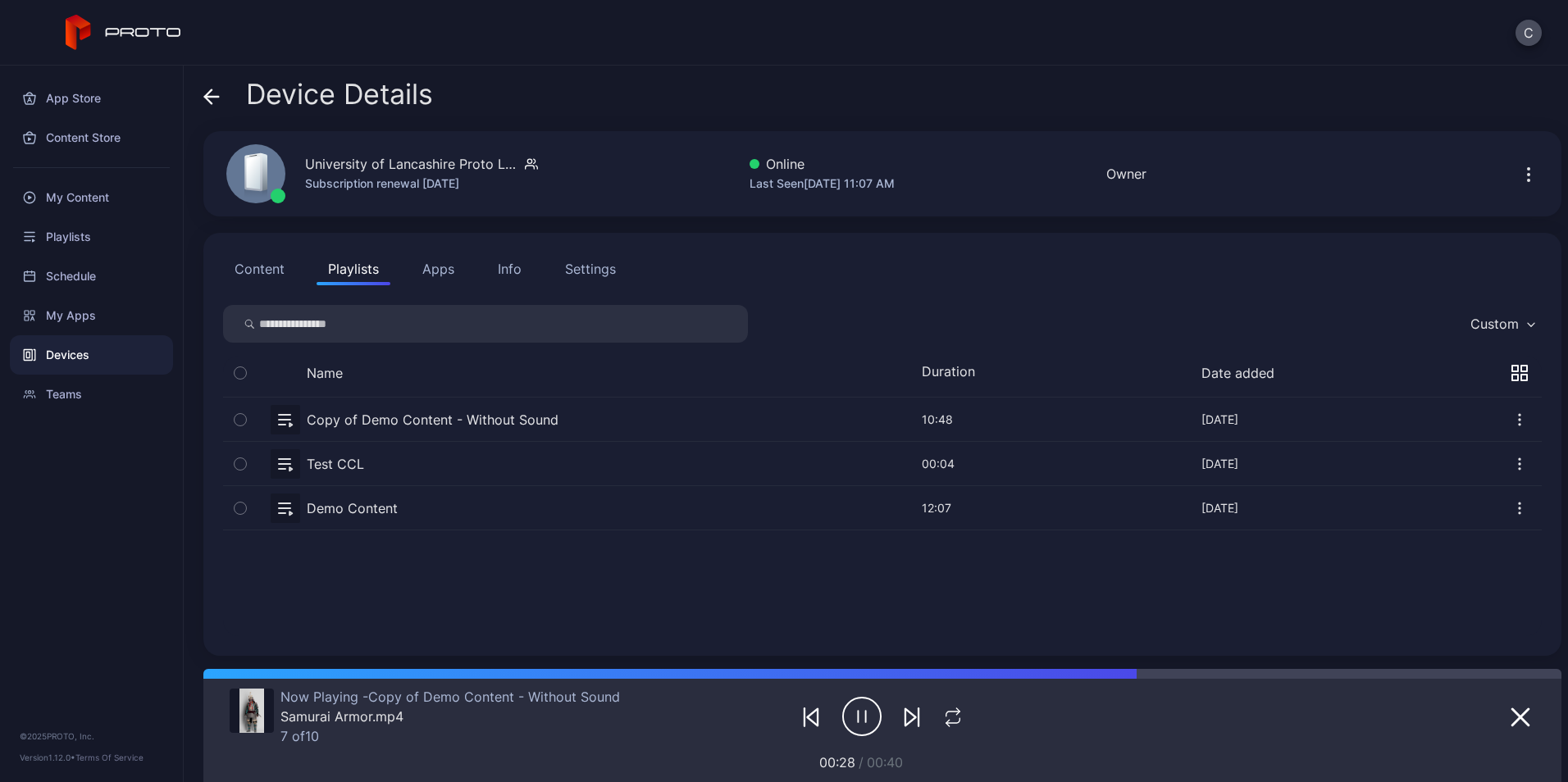 click on "Content" at bounding box center (259, 269) 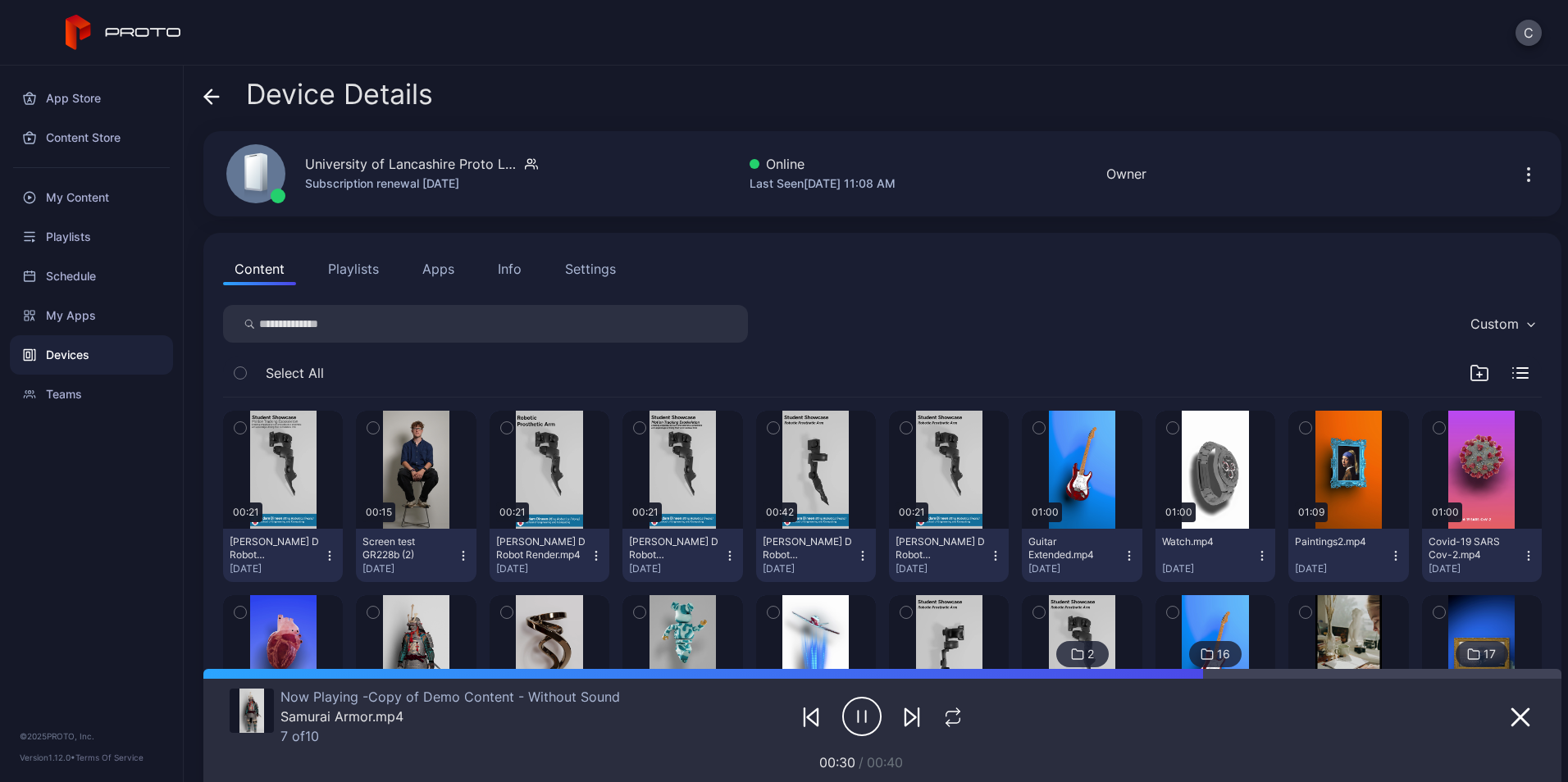 click on "Settings" at bounding box center [590, 269] 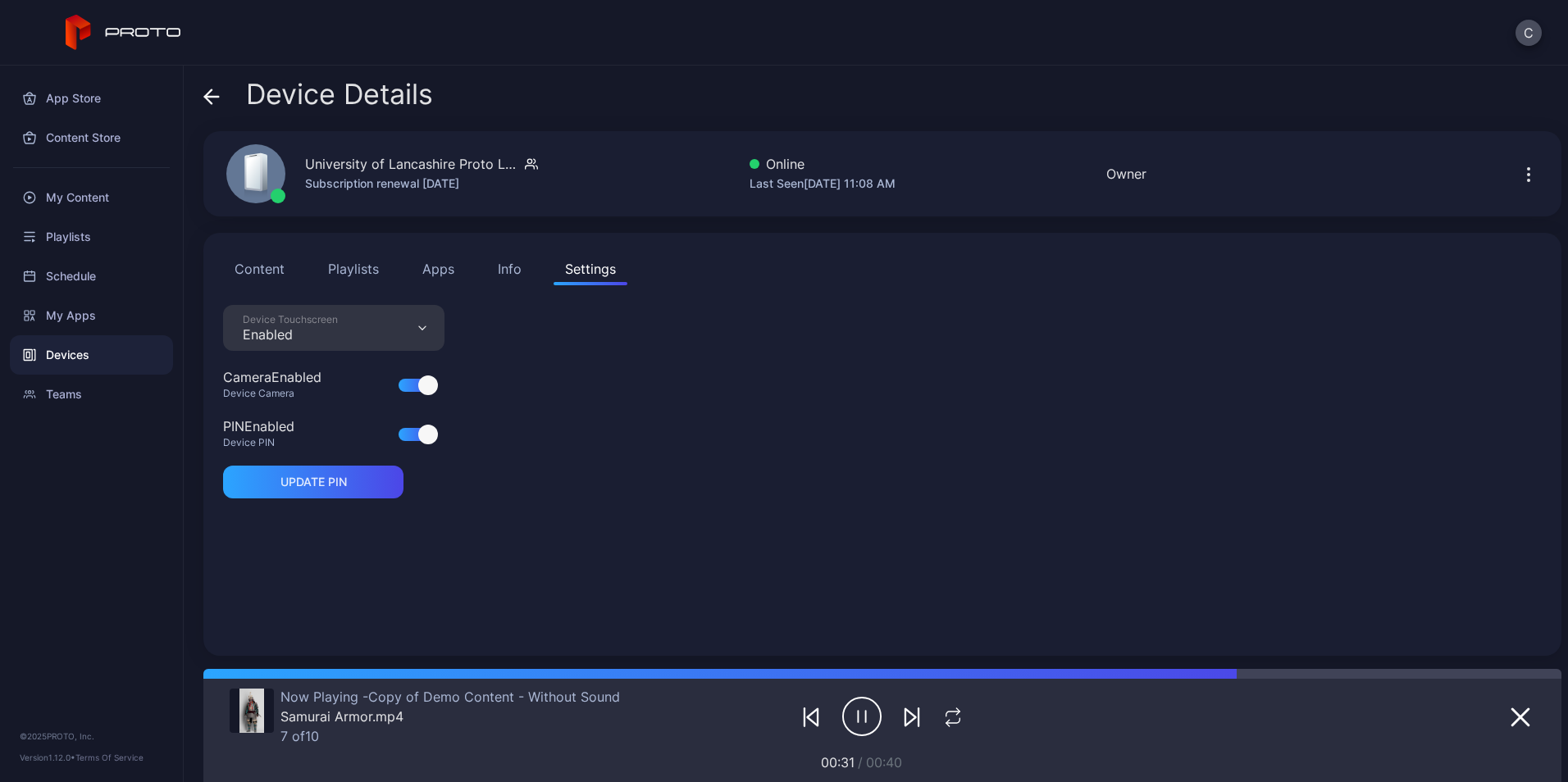 click on "Content" at bounding box center (259, 269) 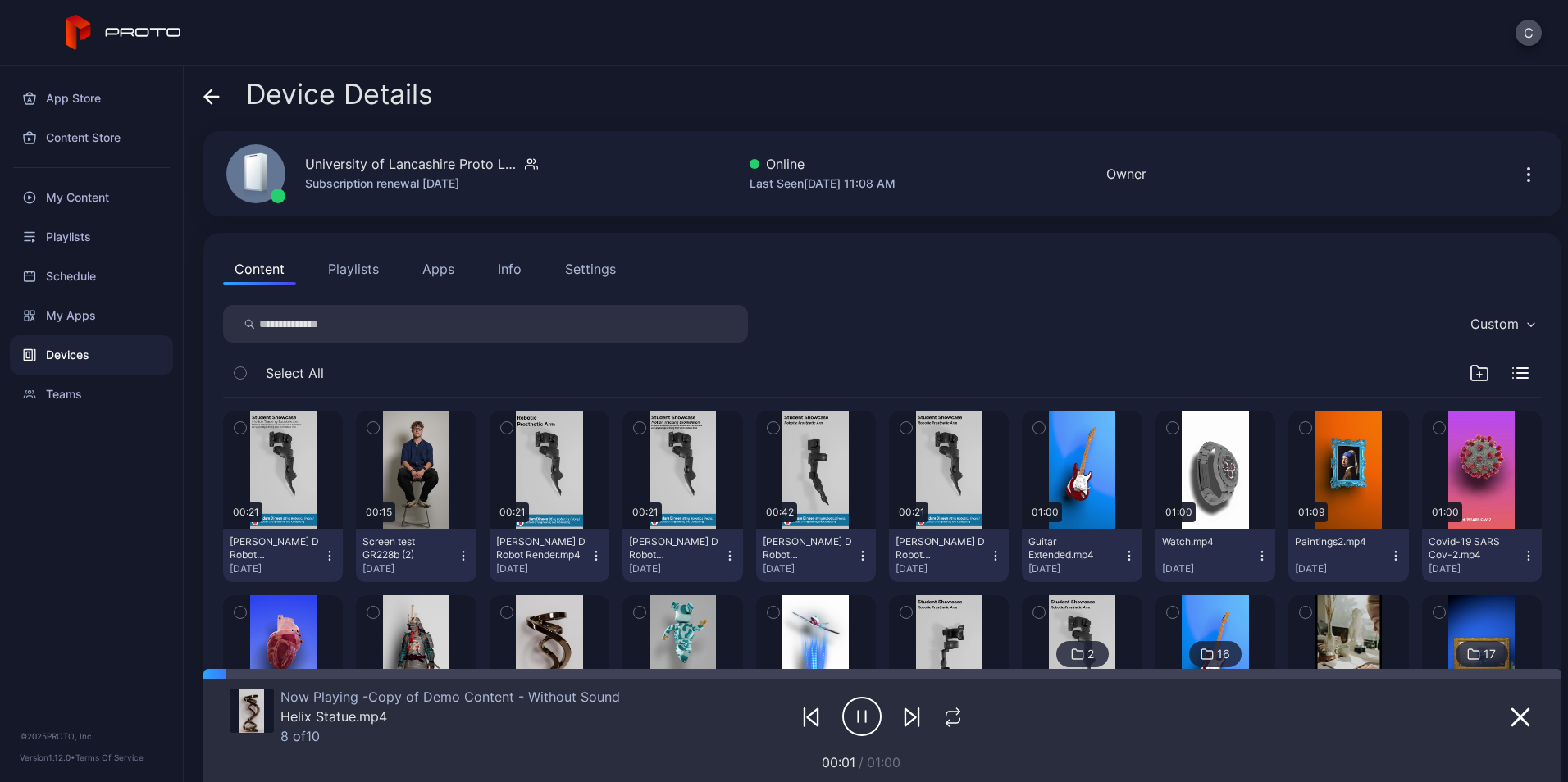 click 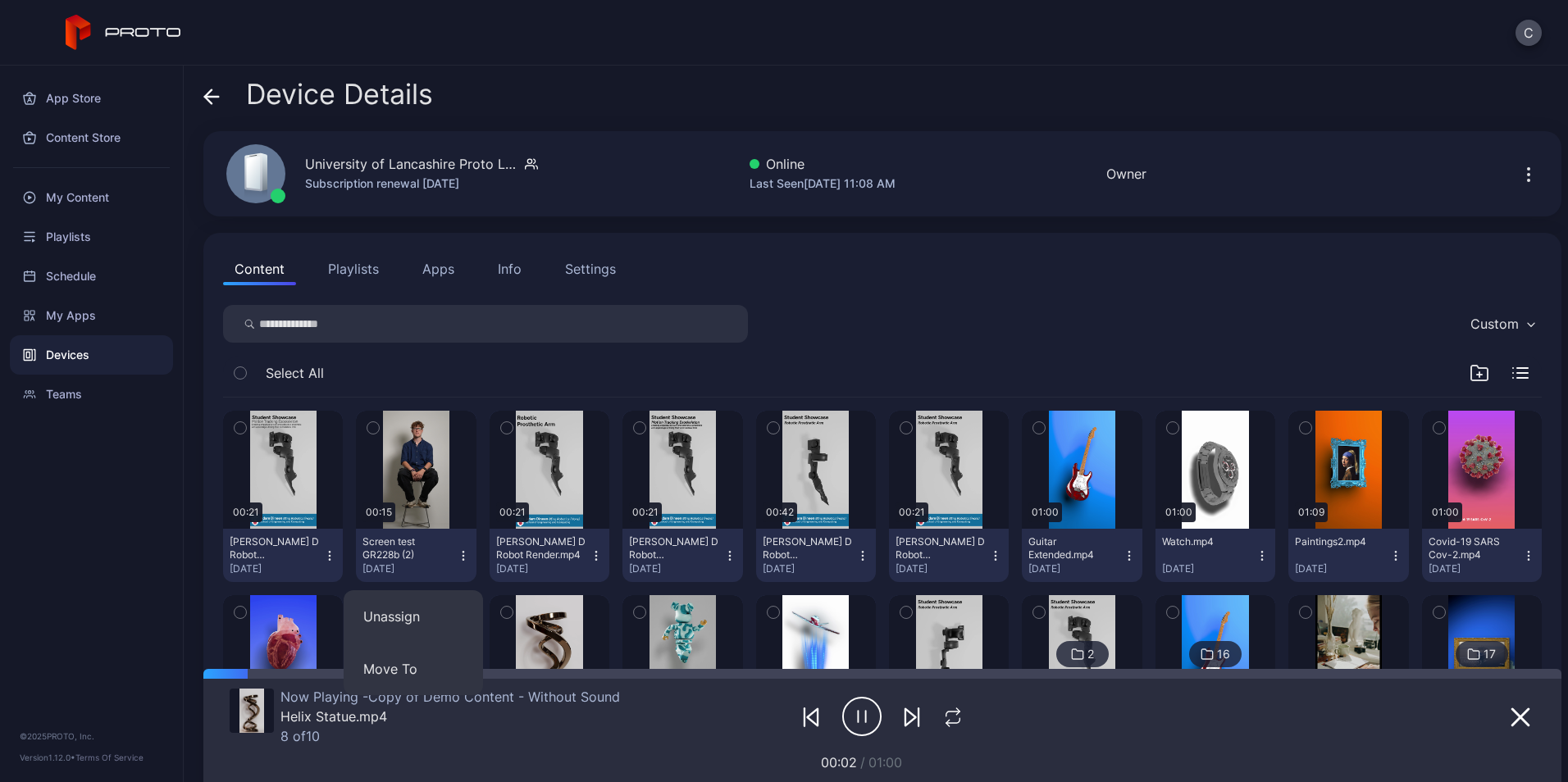 click 